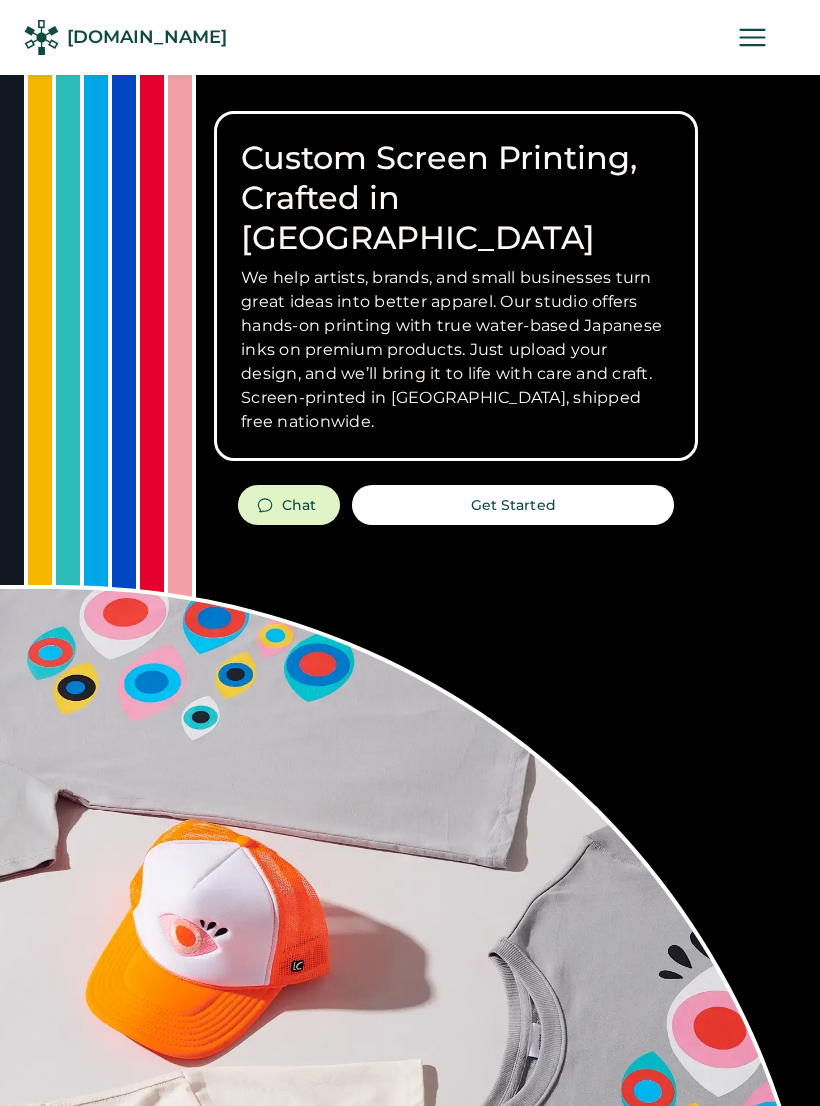 scroll, scrollTop: 0, scrollLeft: 0, axis: both 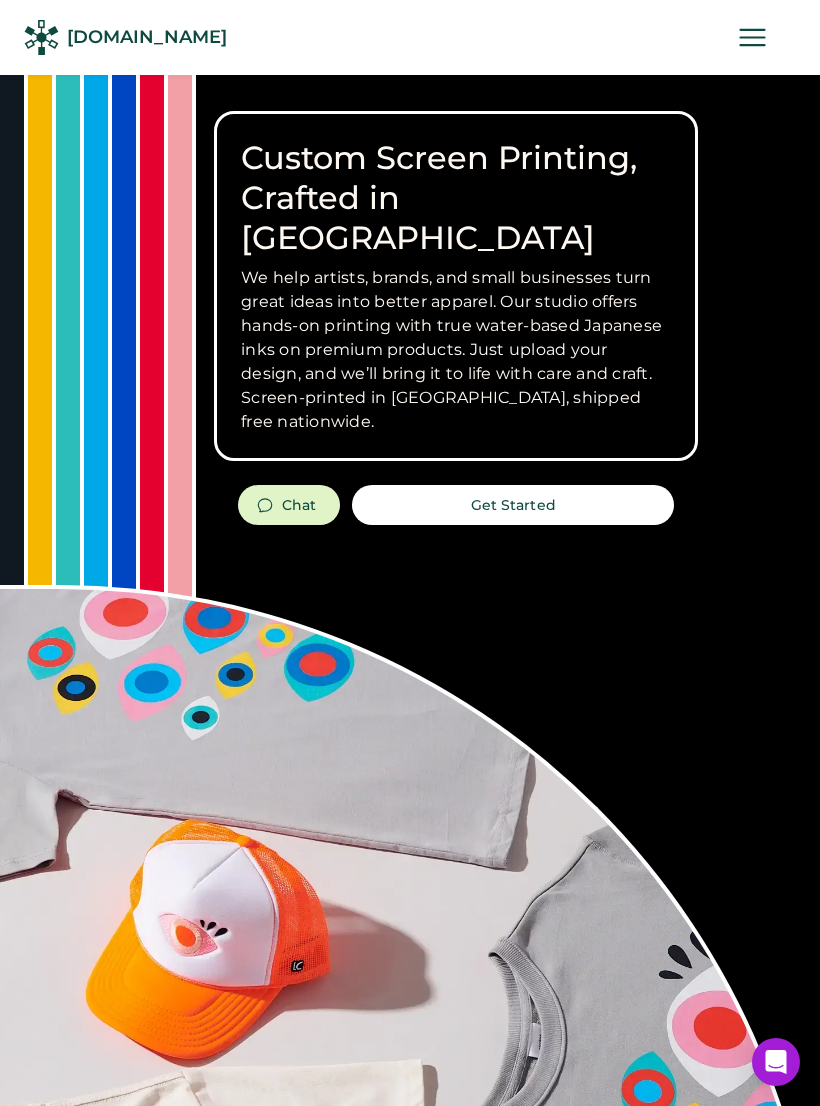 click 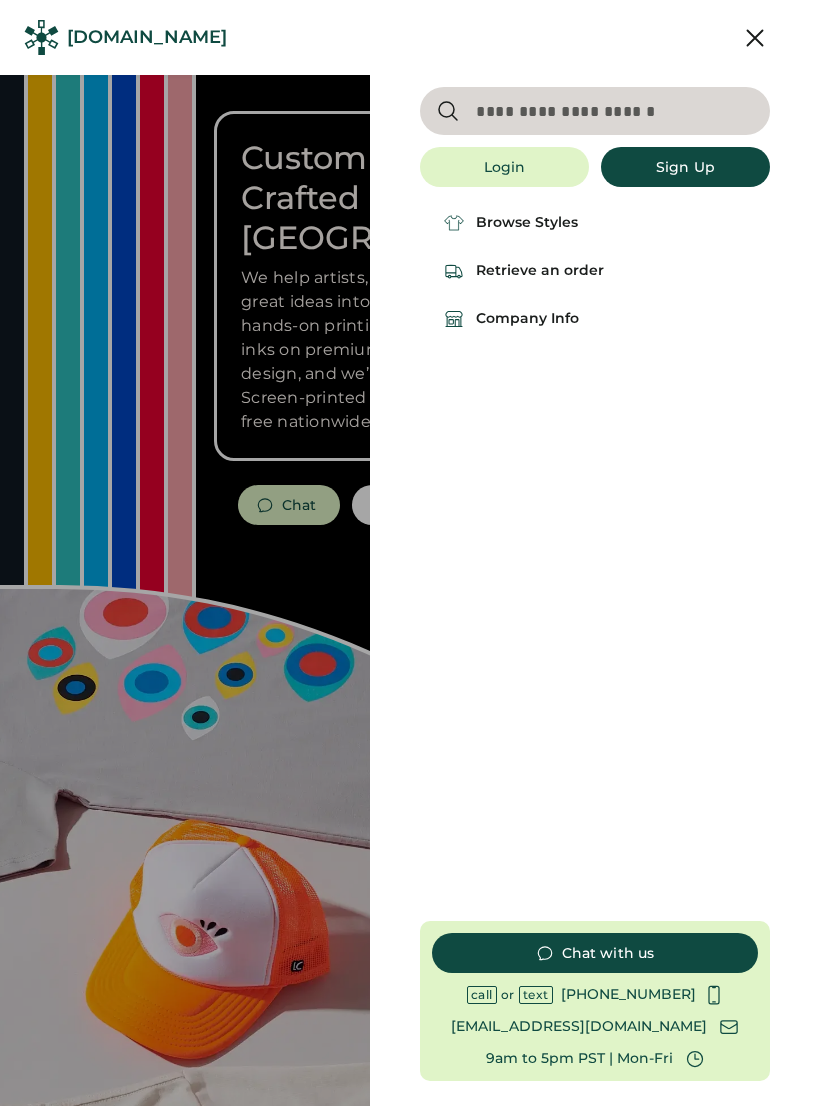 click on "Browse Styles" at bounding box center [595, 223] 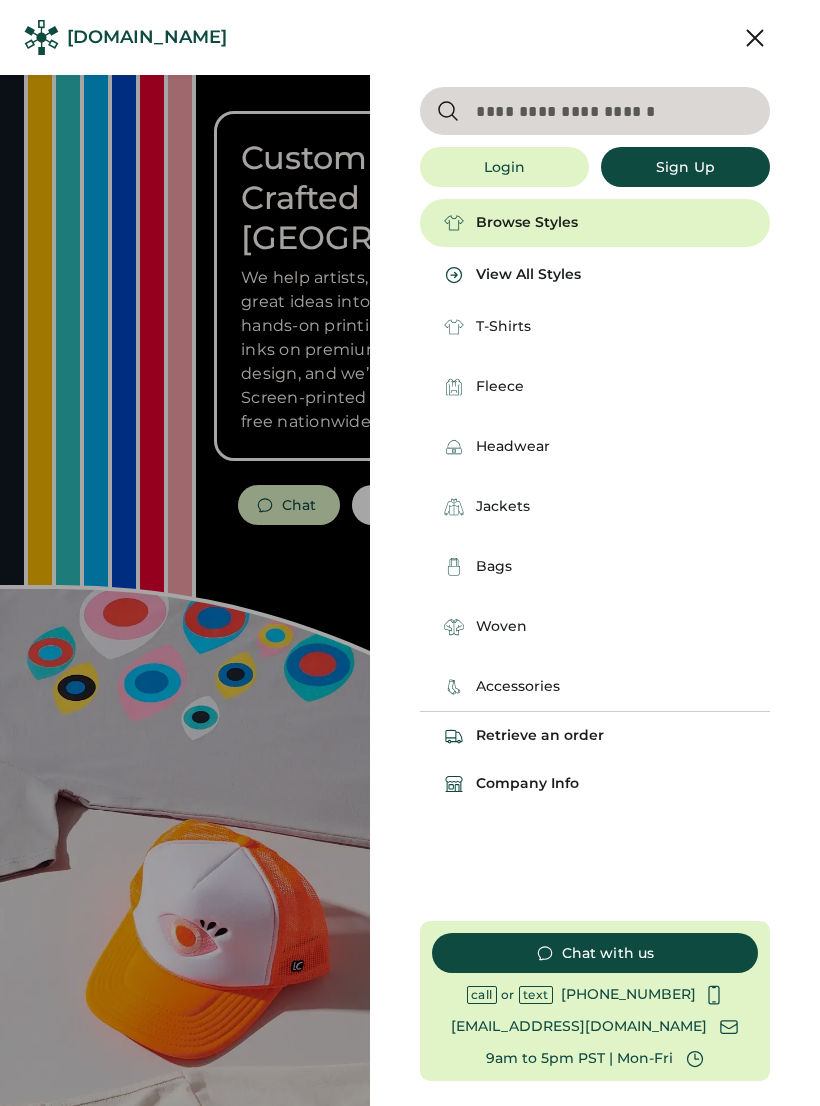 click on "Fleece" at bounding box center (500, 387) 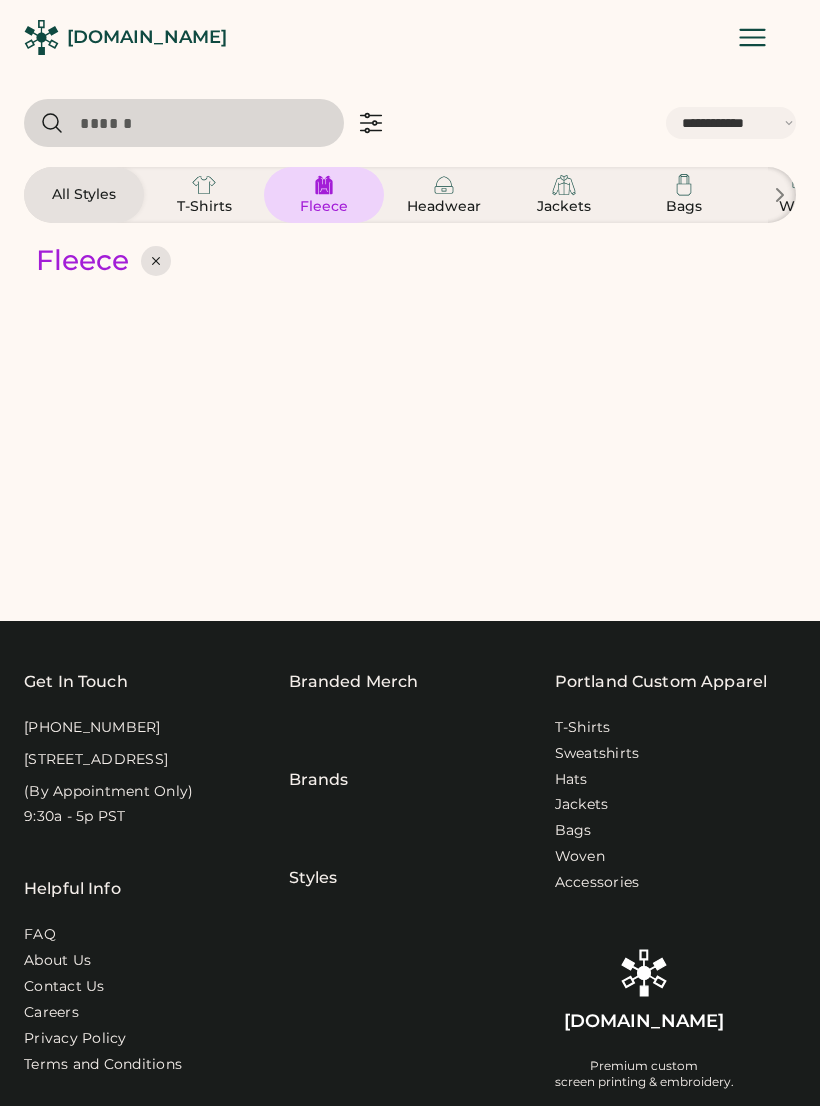 select on "*****" 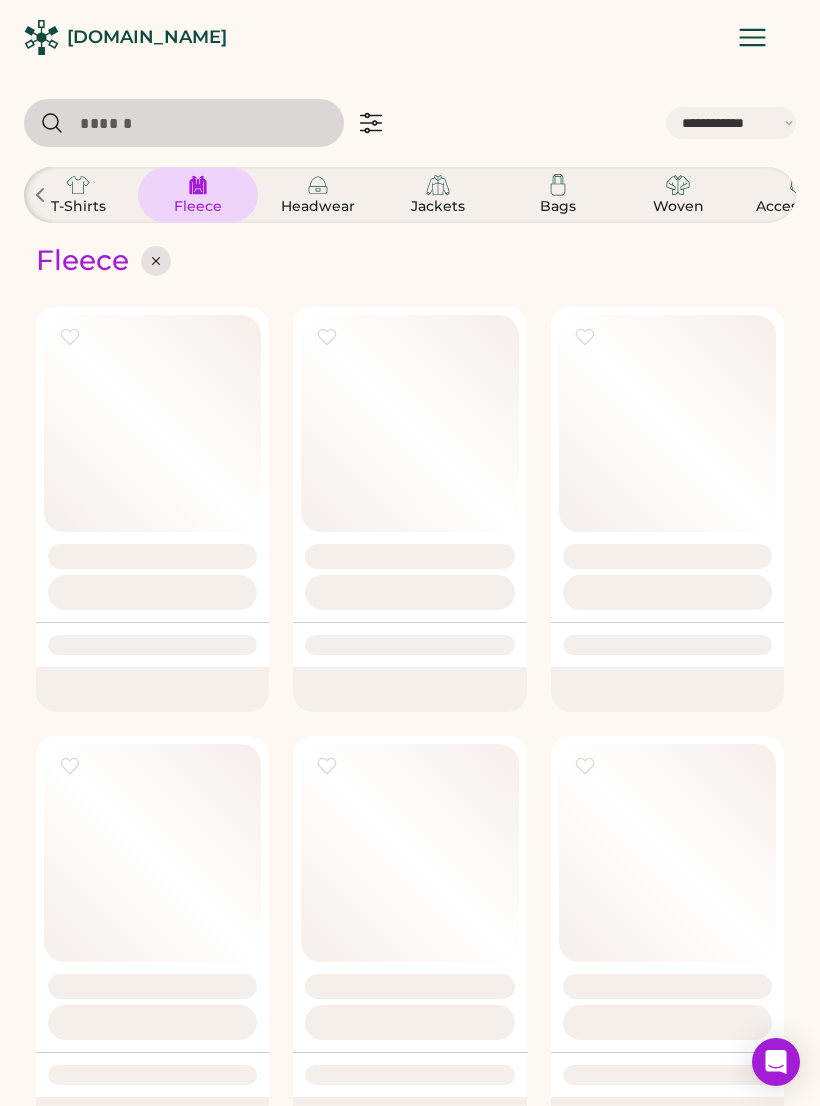 scroll, scrollTop: 0, scrollLeft: 188, axis: horizontal 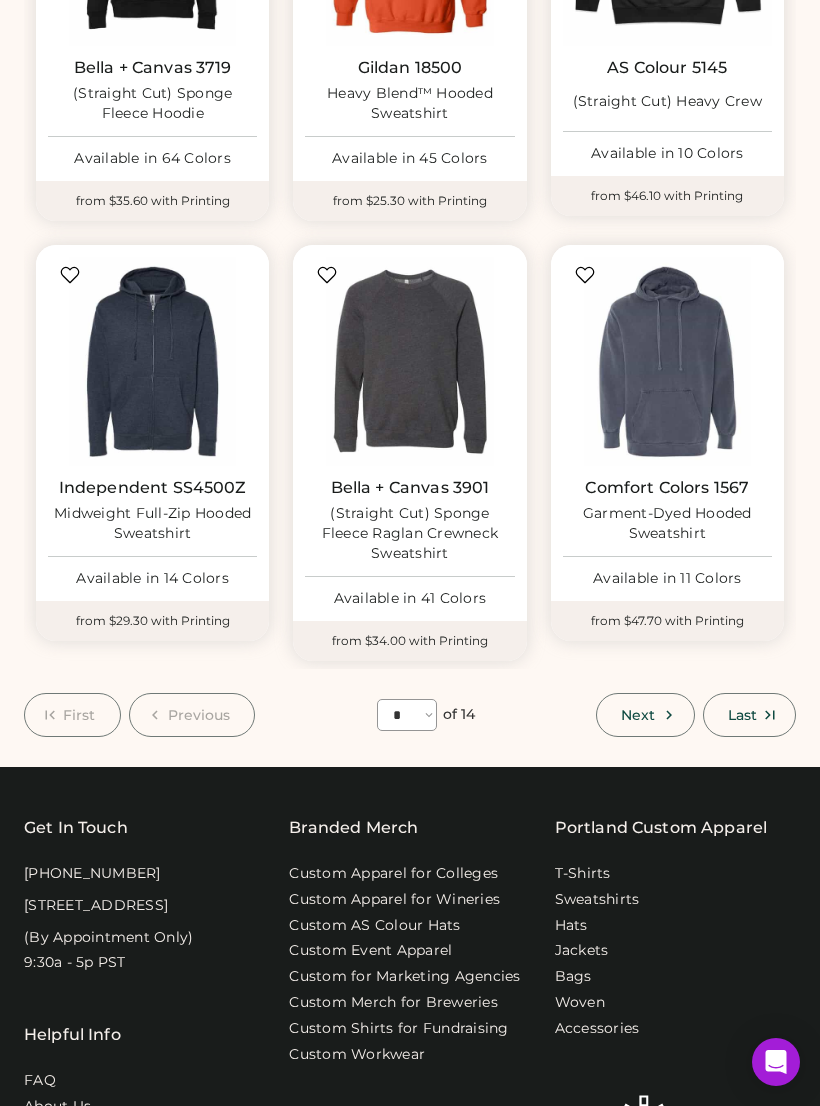 click on "Next" at bounding box center [645, 715] 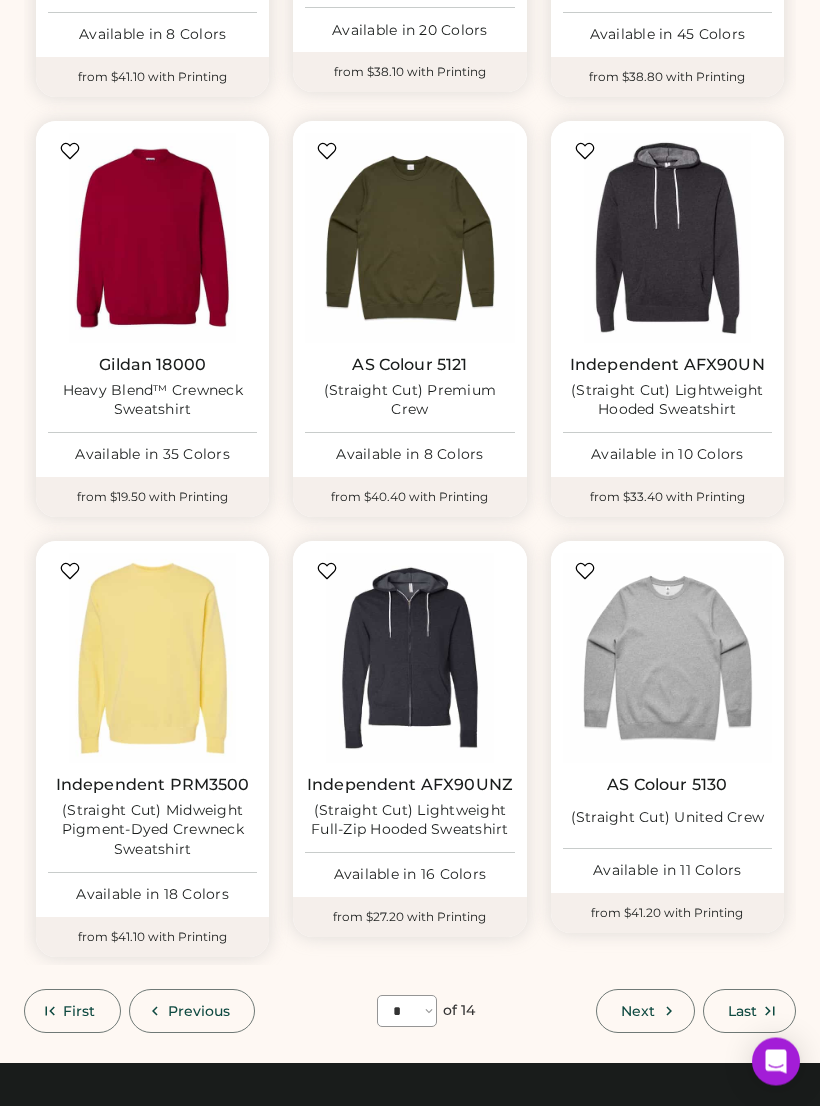 scroll, scrollTop: 1021, scrollLeft: 0, axis: vertical 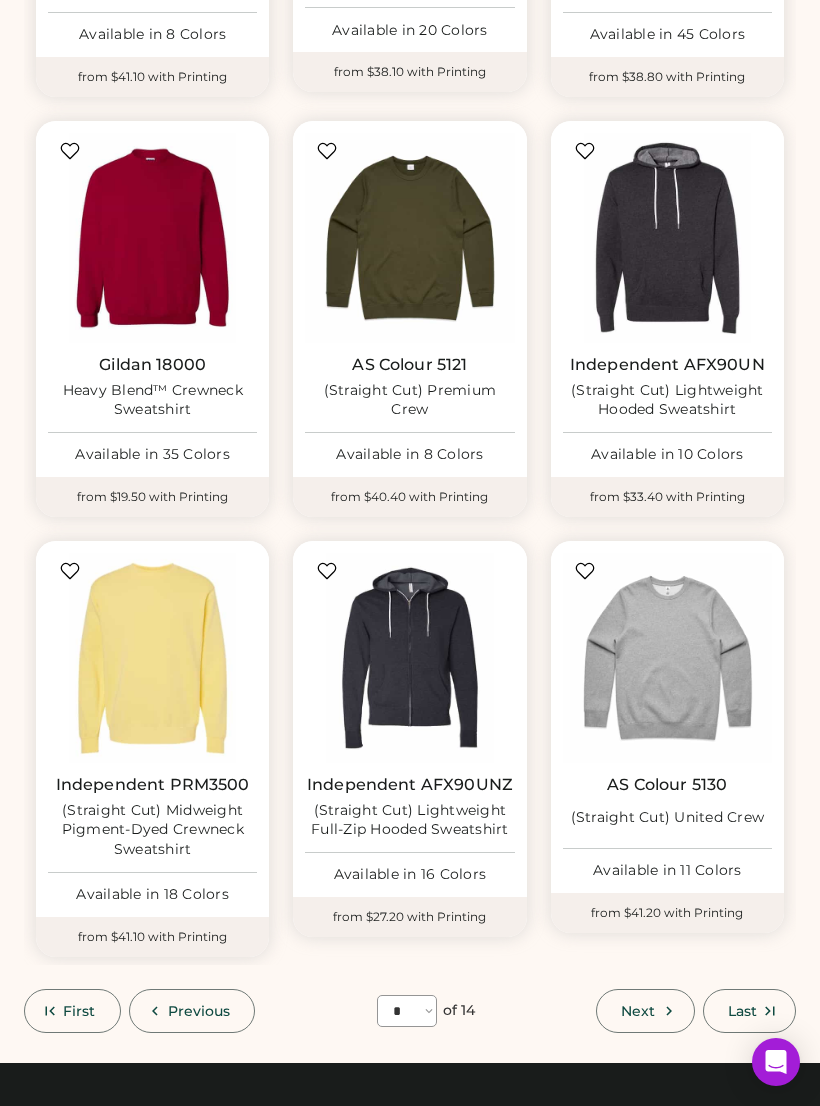 click 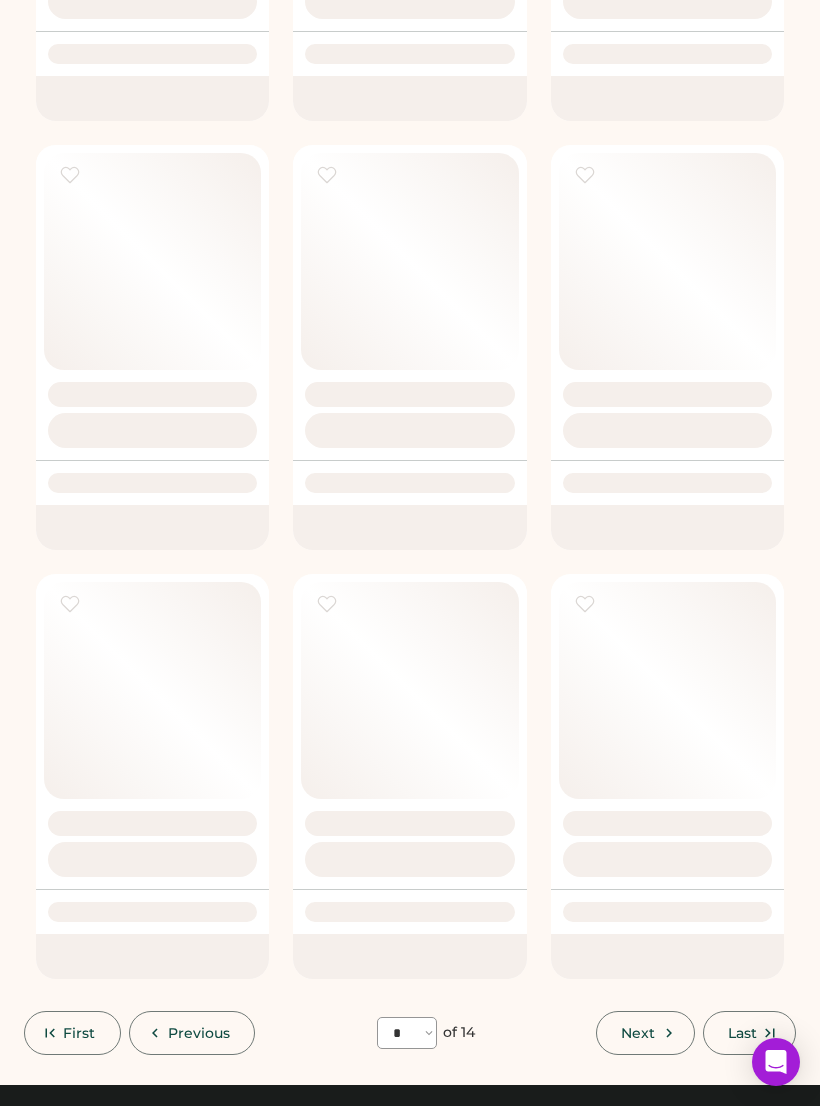 select on "*" 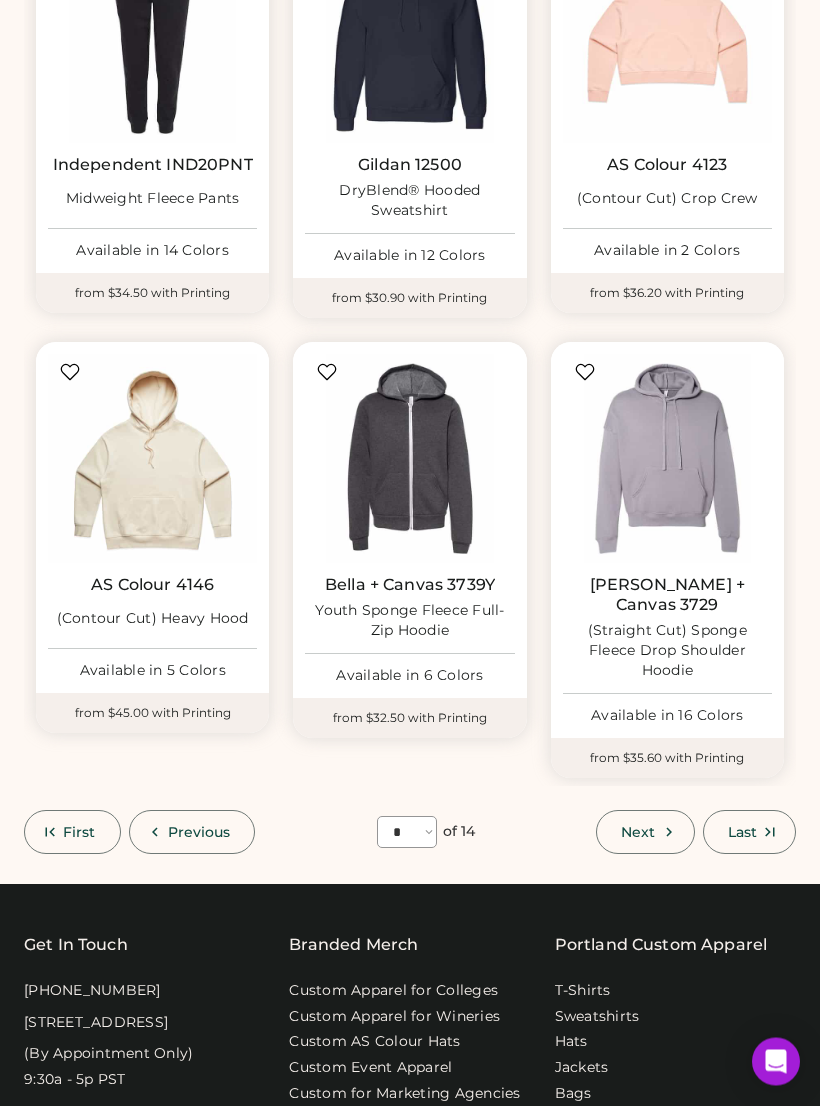 scroll, scrollTop: 1249, scrollLeft: 0, axis: vertical 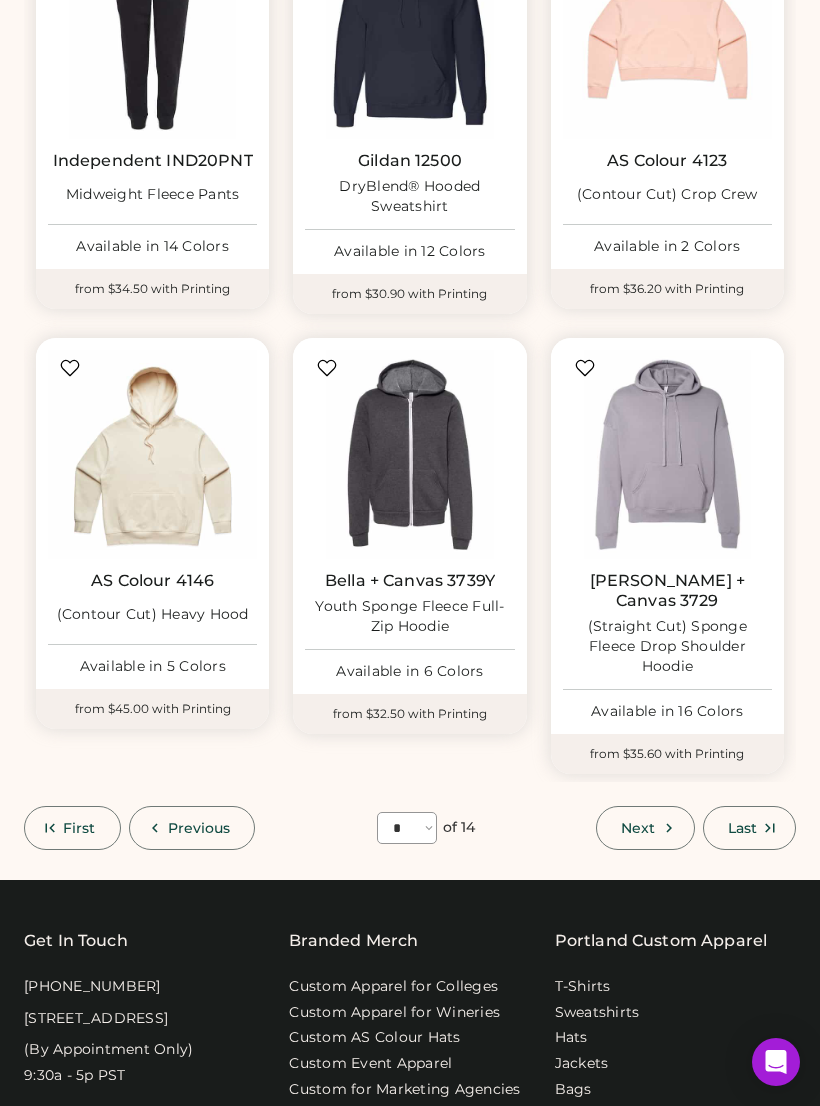 click at bounding box center [152, 454] 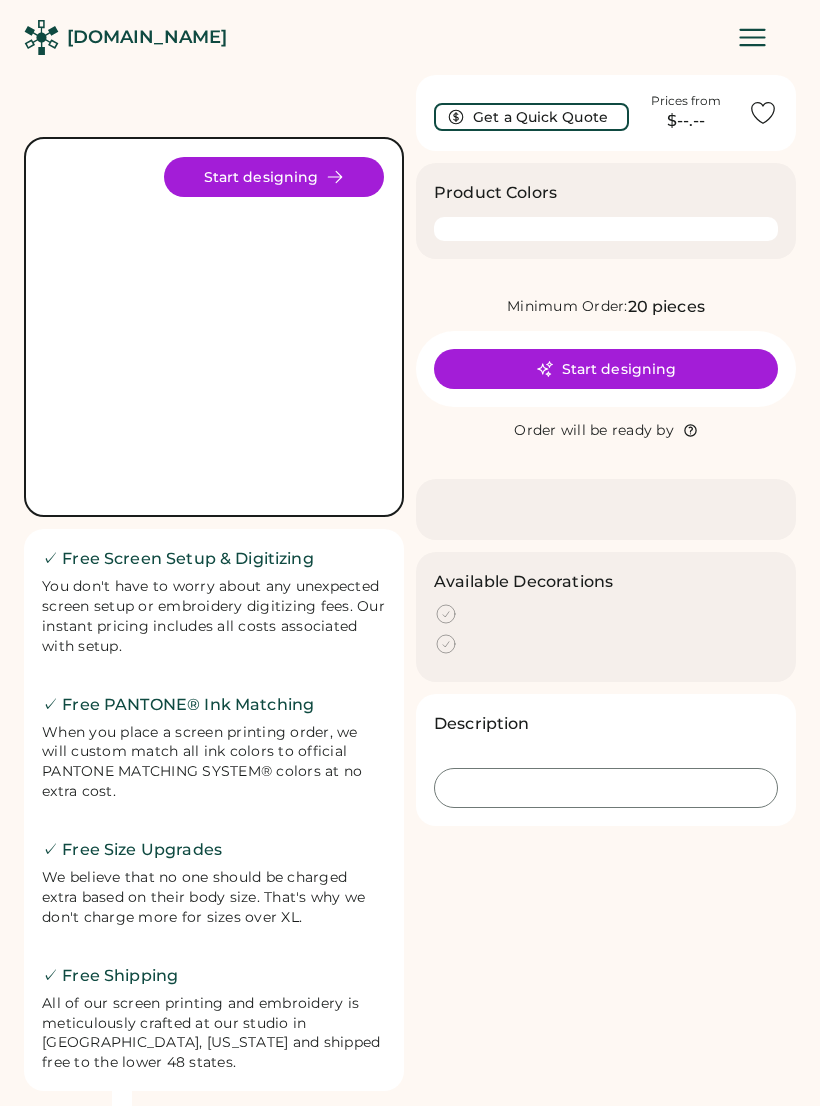 scroll, scrollTop: 0, scrollLeft: 0, axis: both 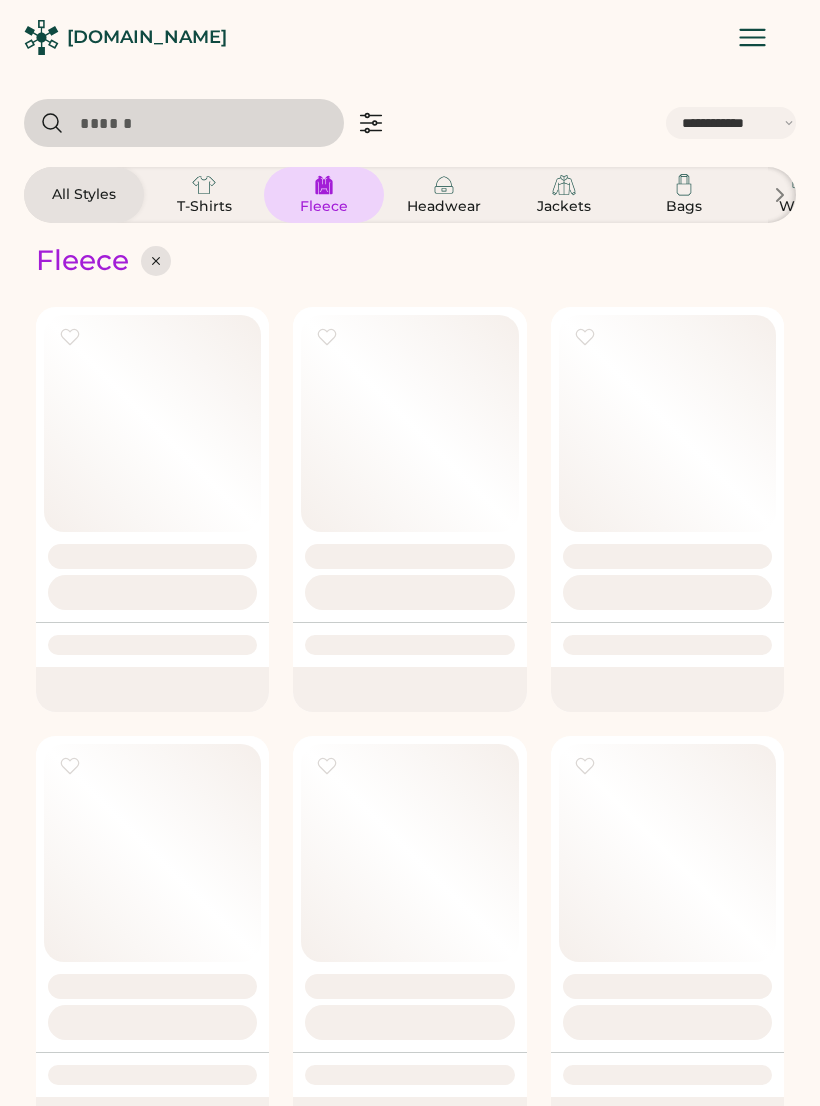 select on "*****" 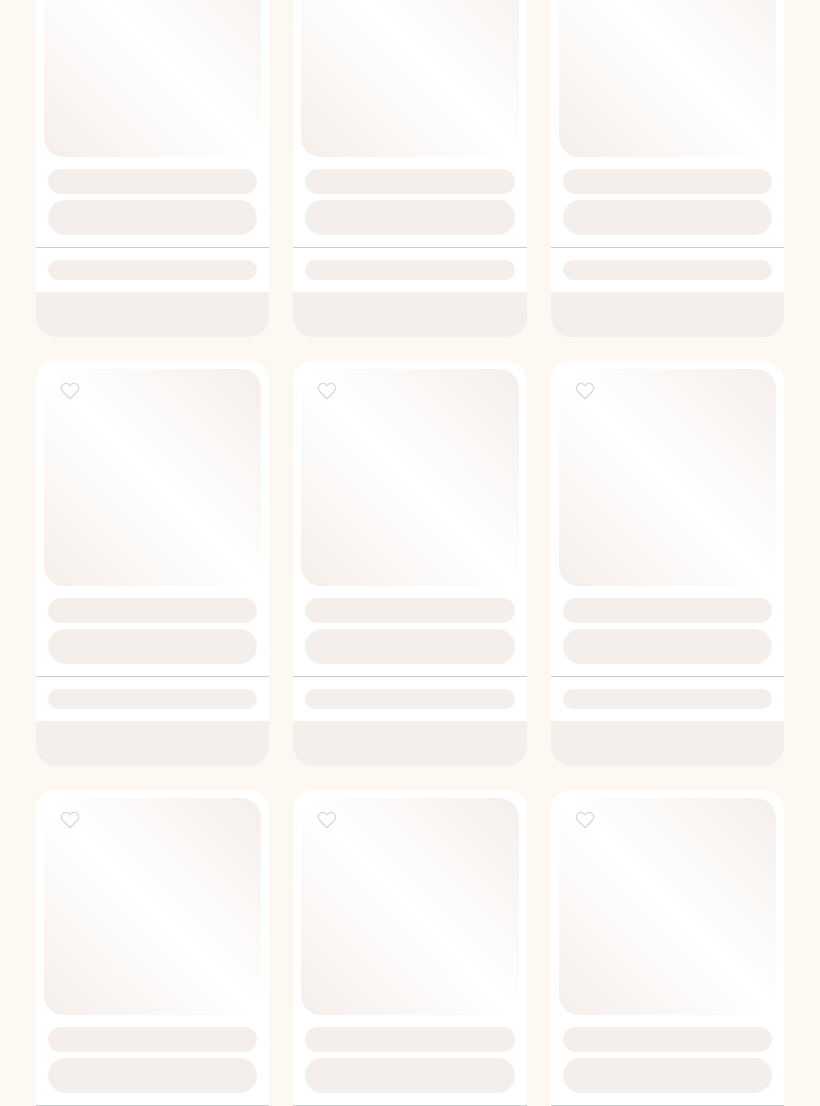 scroll, scrollTop: 0, scrollLeft: 0, axis: both 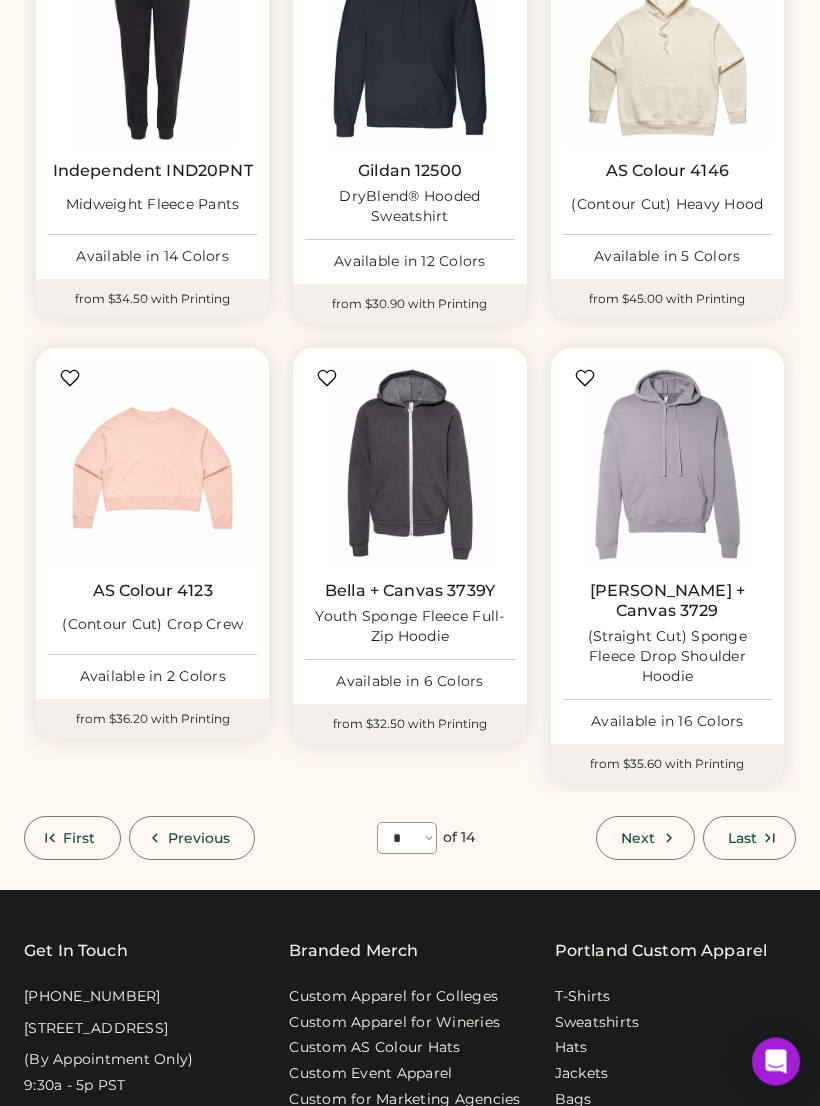 click on "Next" at bounding box center [645, 839] 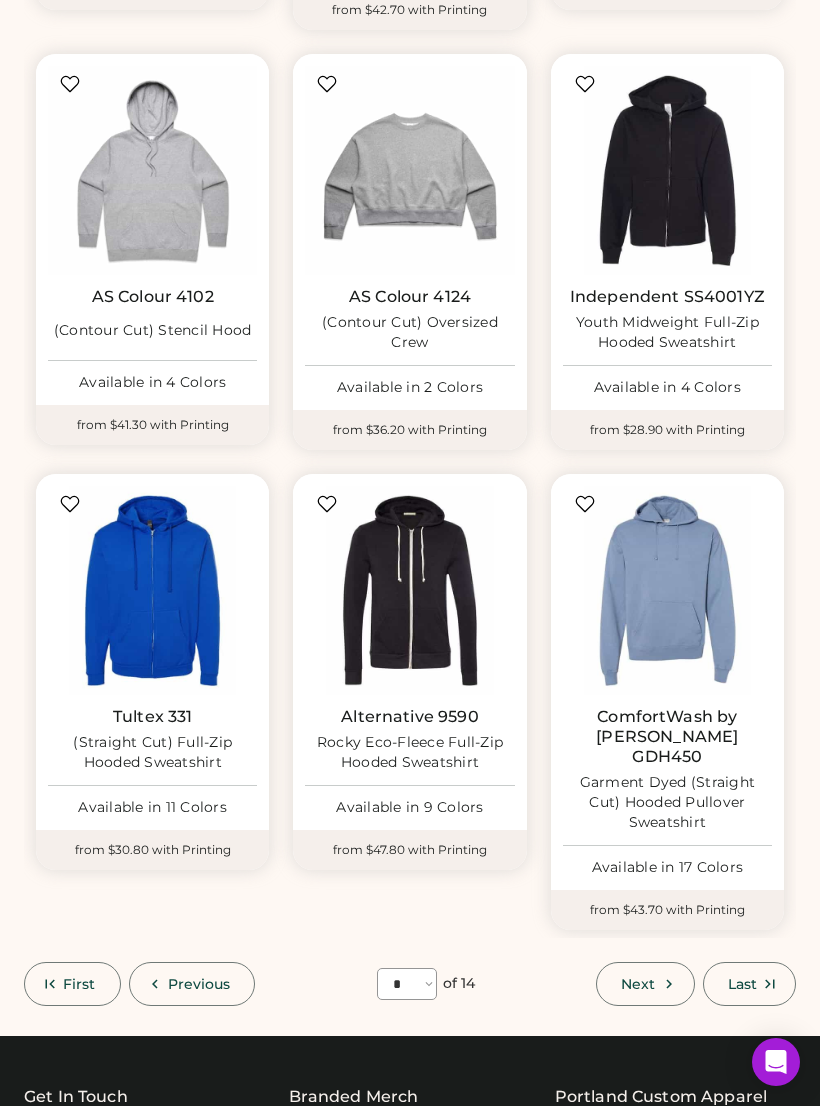 click on "Next" at bounding box center [645, 984] 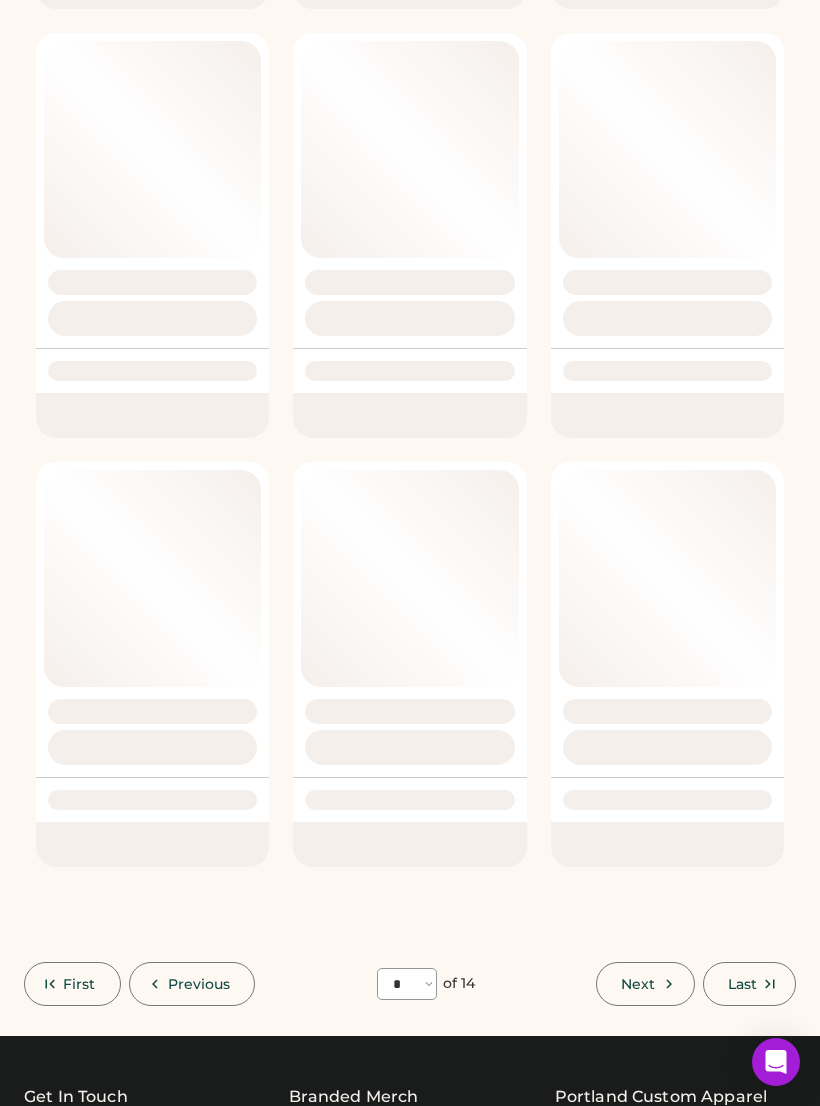 select on "*" 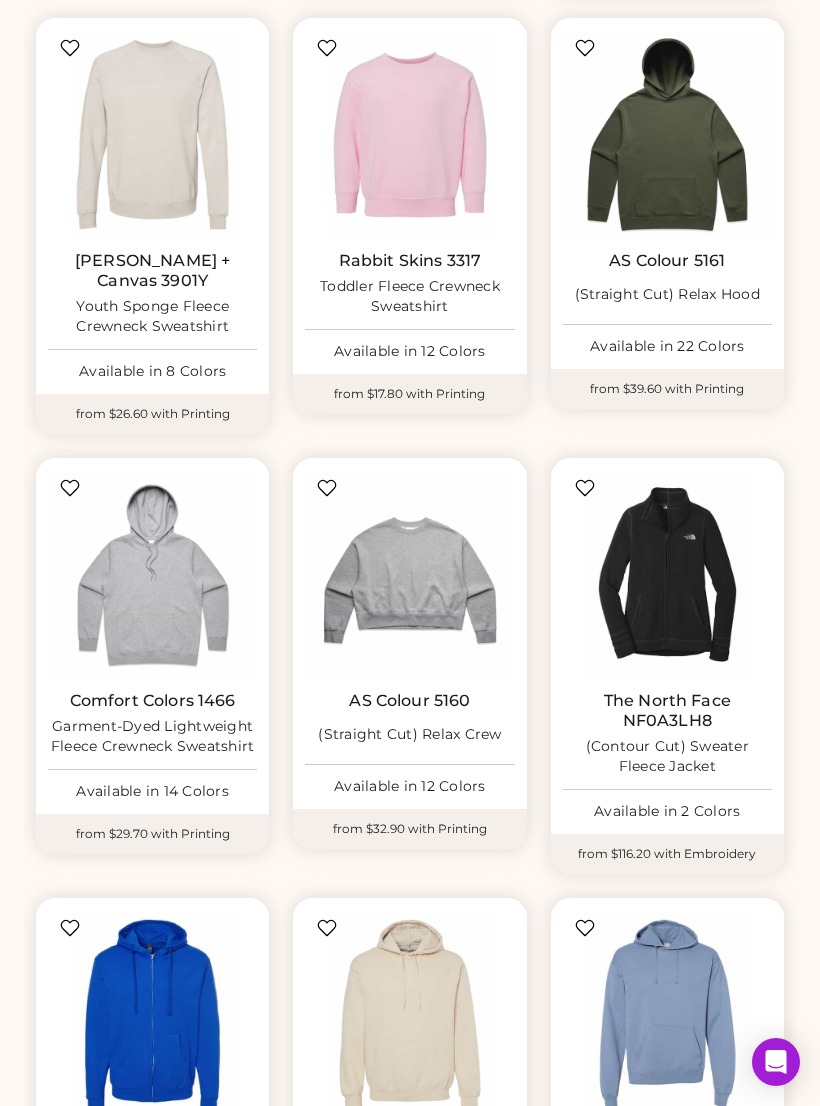 scroll, scrollTop: 87, scrollLeft: 0, axis: vertical 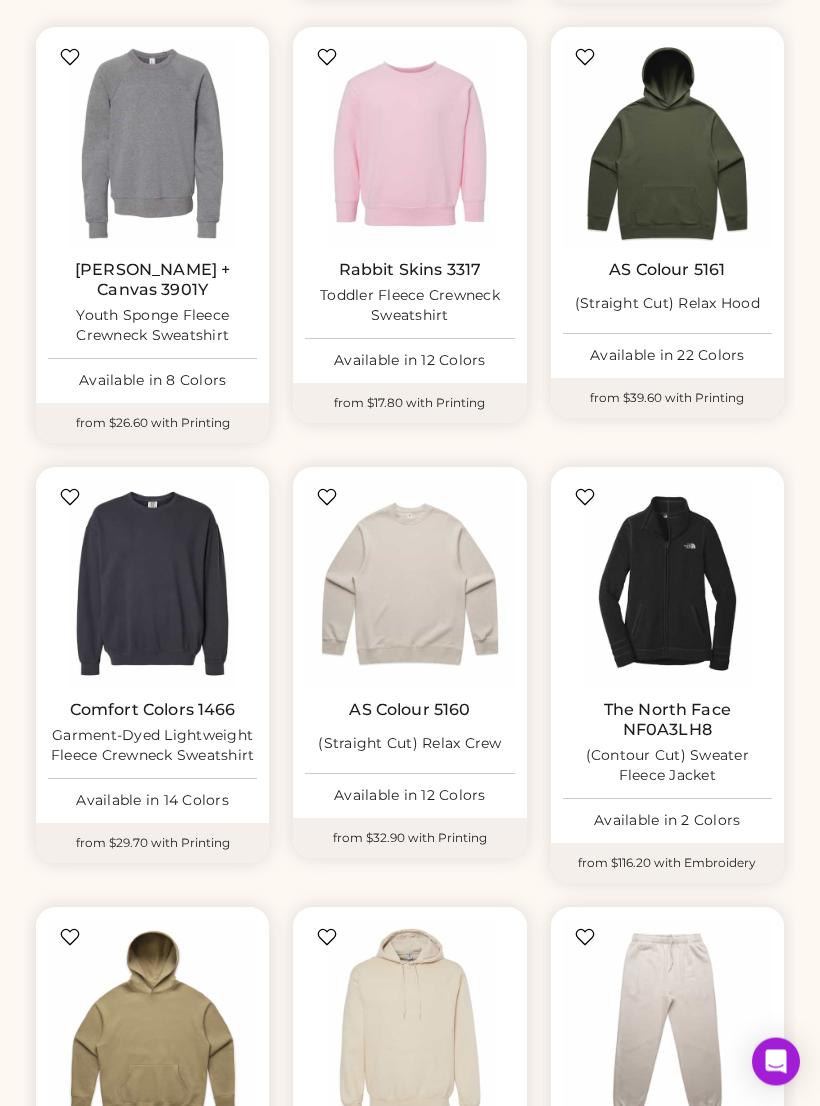 click at bounding box center (667, 144) 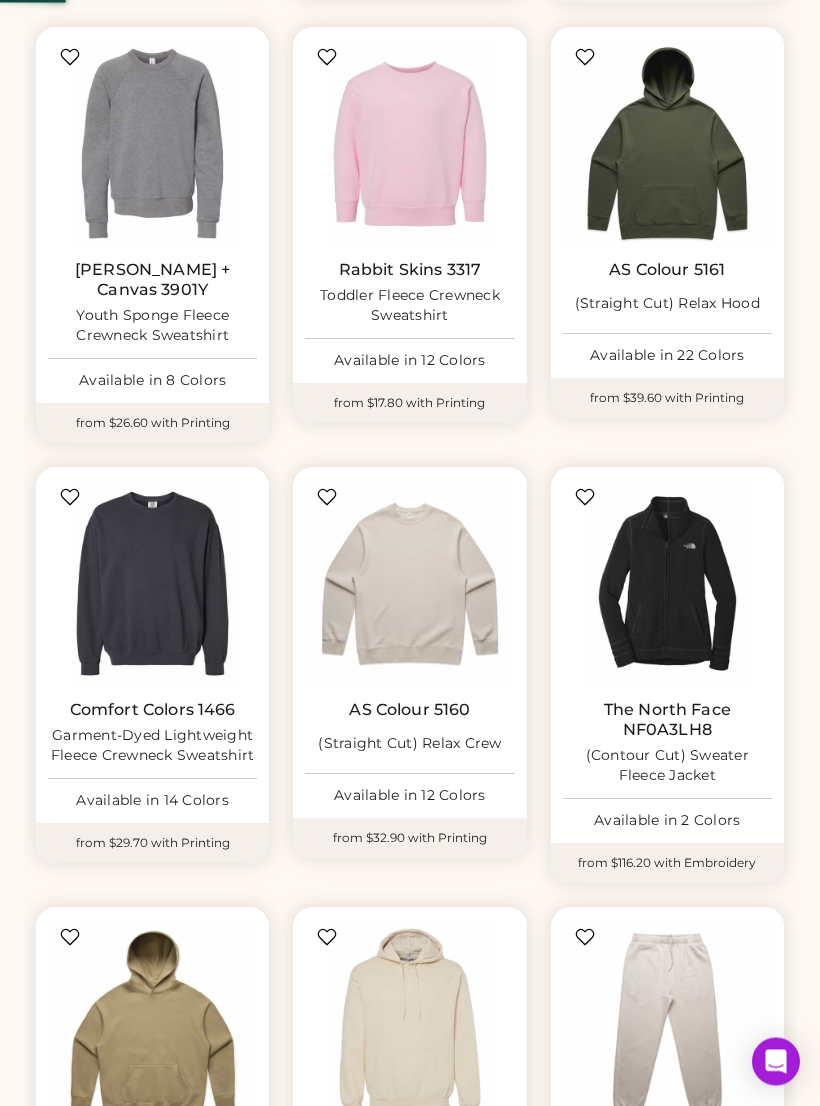 scroll, scrollTop: 720, scrollLeft: 0, axis: vertical 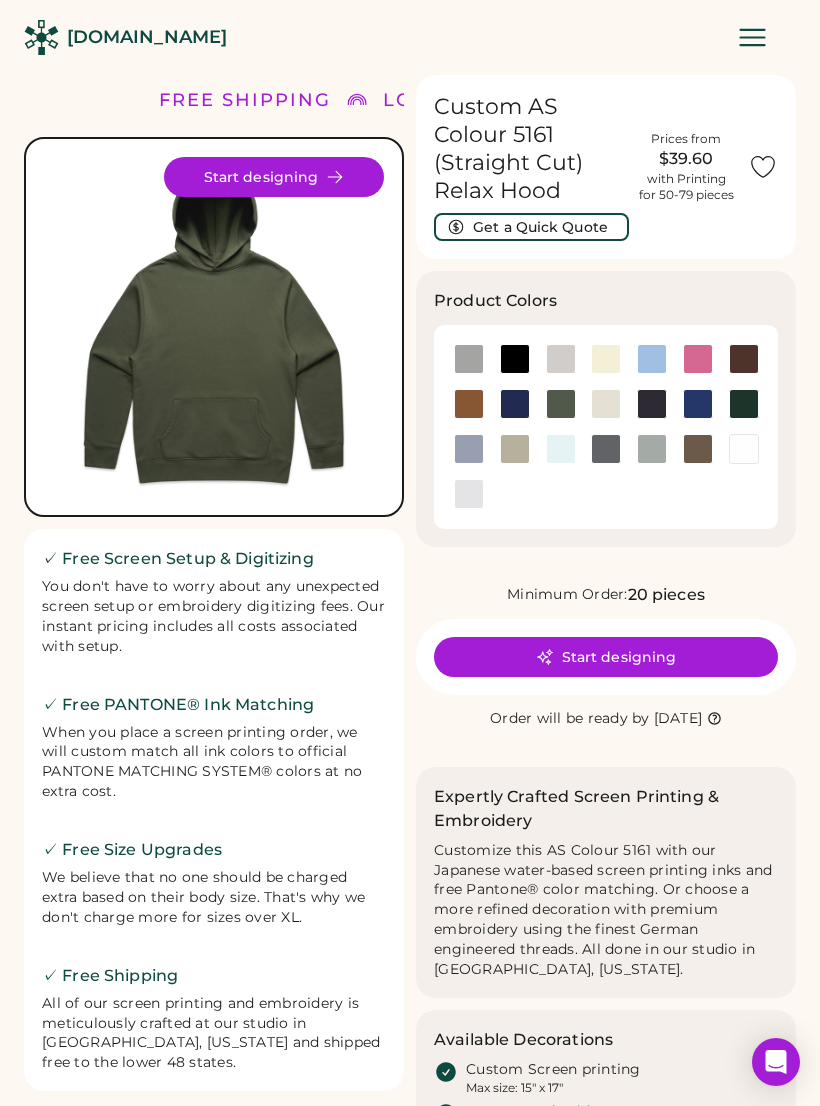 click at bounding box center [515, 359] 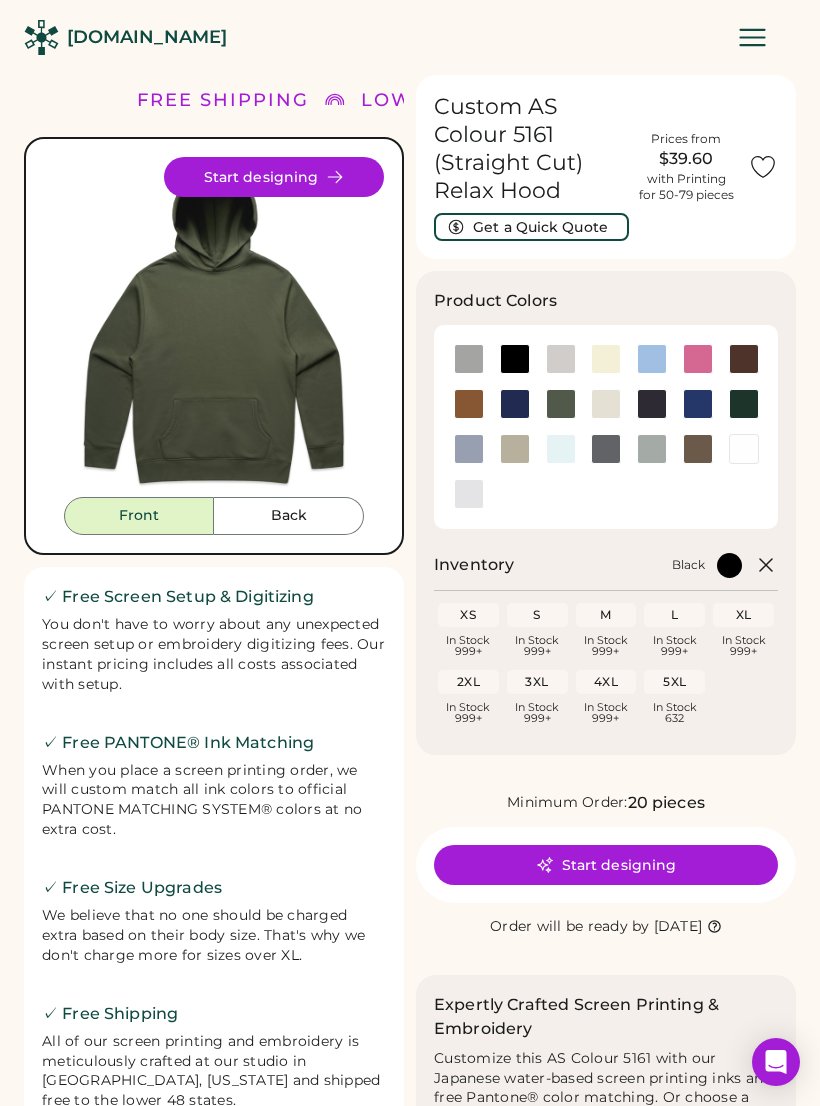 click at bounding box center [698, 359] 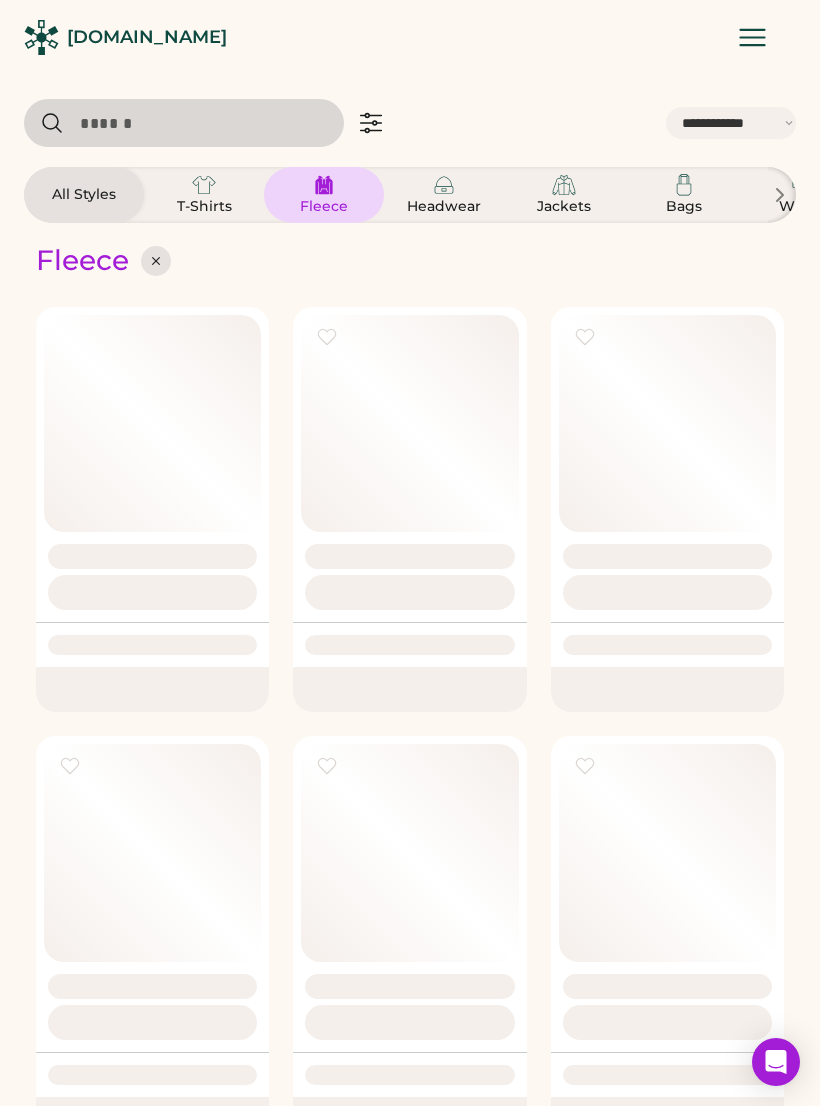 select on "*****" 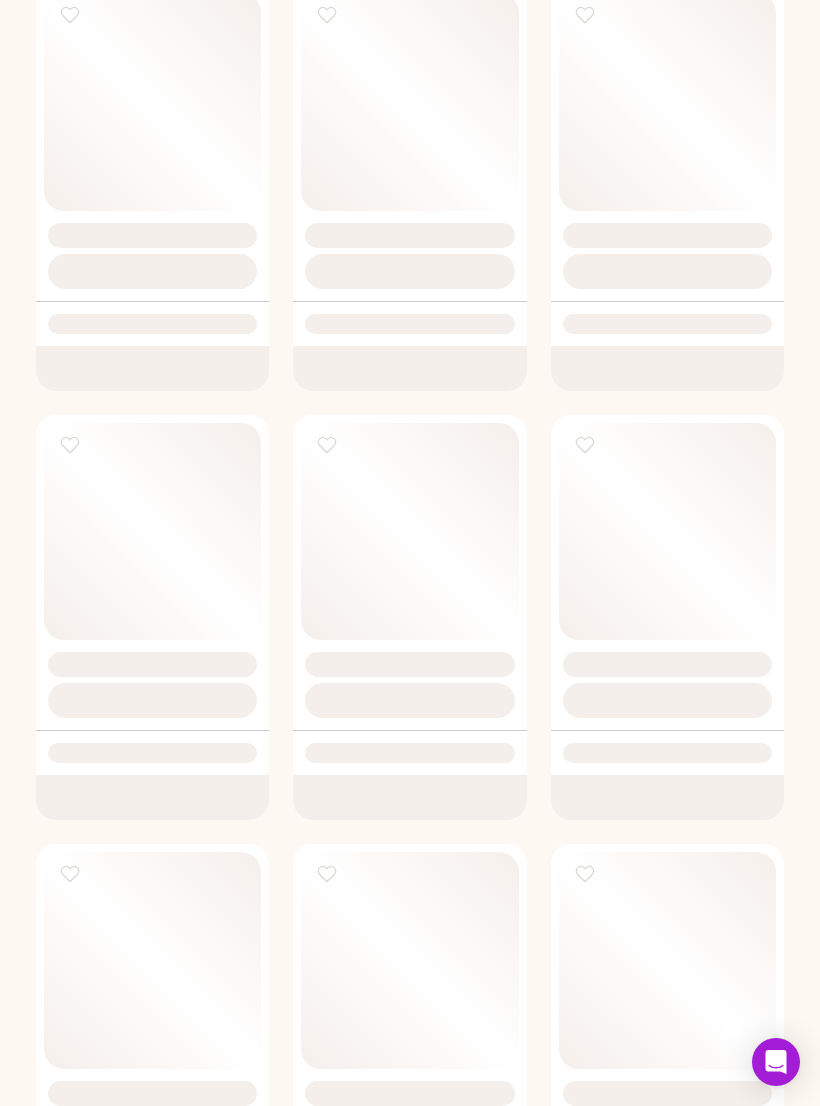 scroll, scrollTop: 0, scrollLeft: 0, axis: both 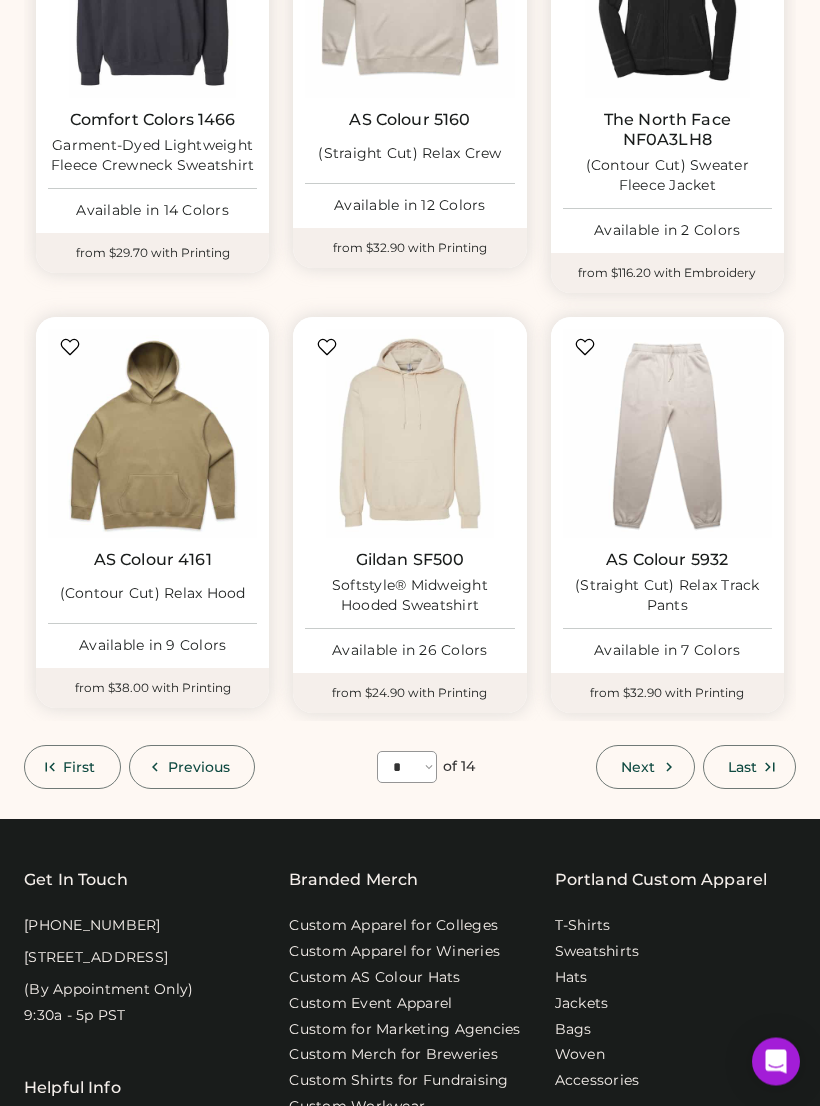 click on "Next" at bounding box center [638, 768] 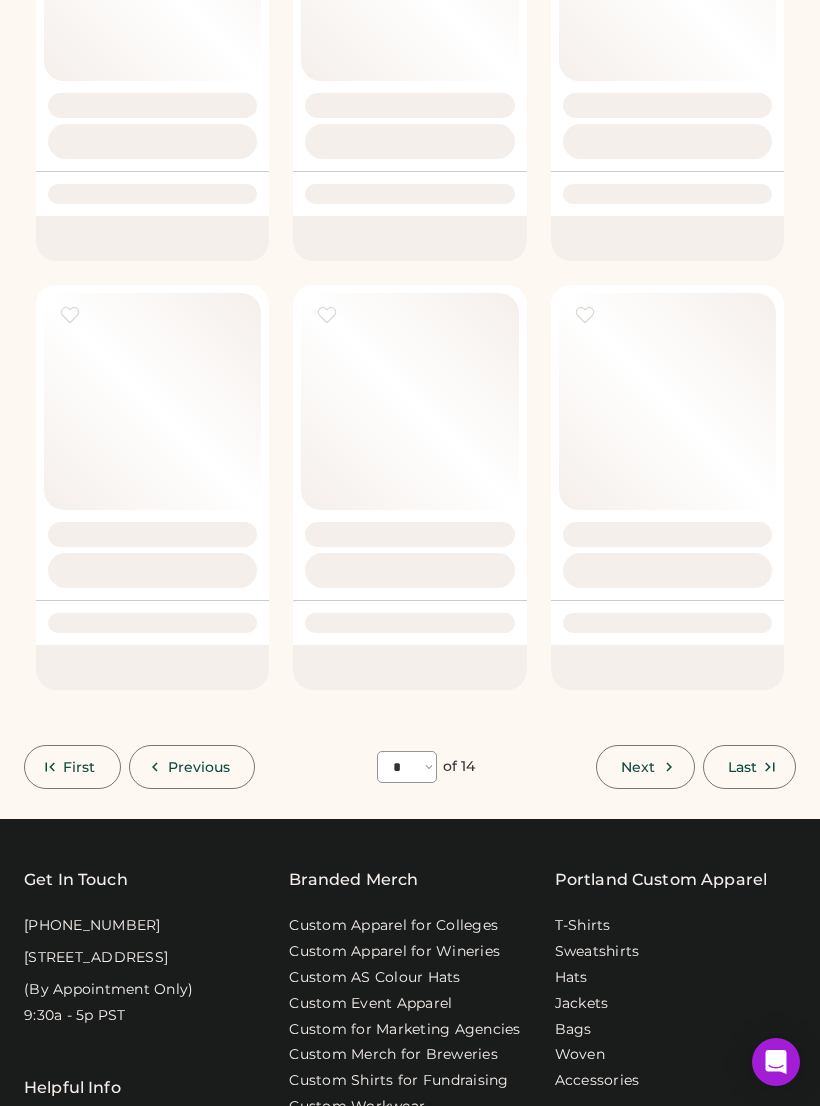 select on "*" 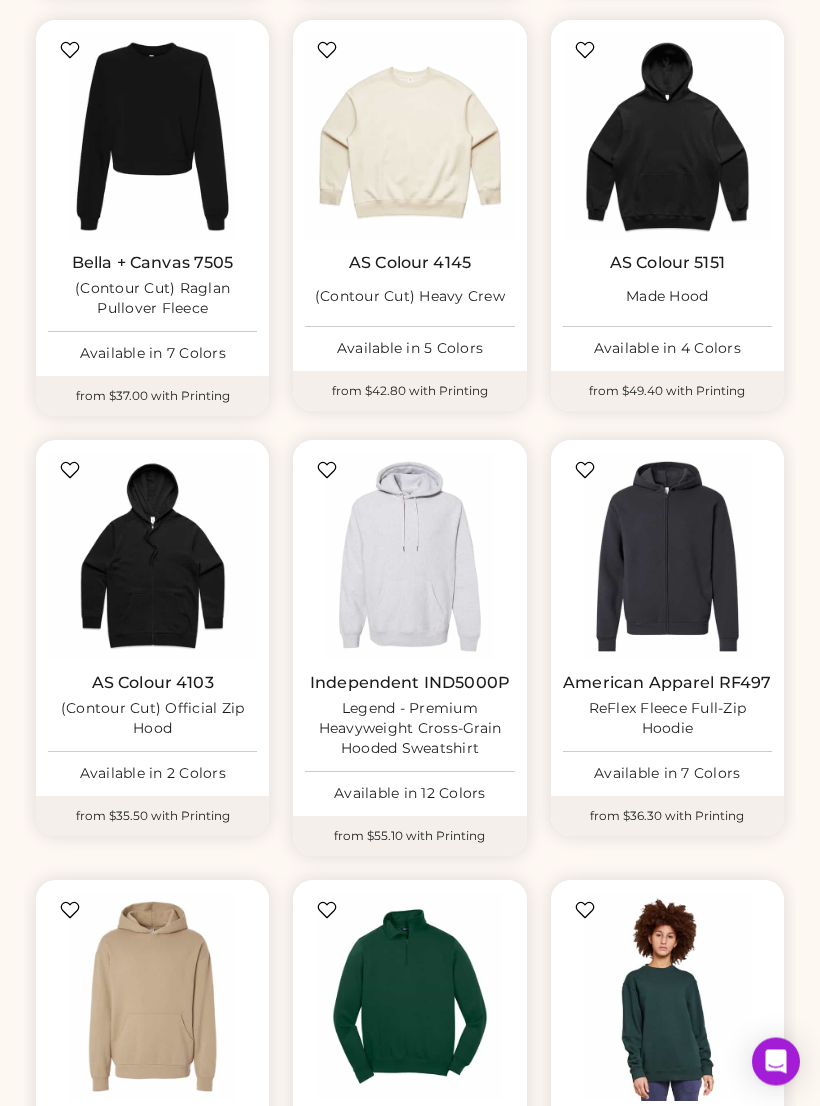scroll, scrollTop: 707, scrollLeft: 0, axis: vertical 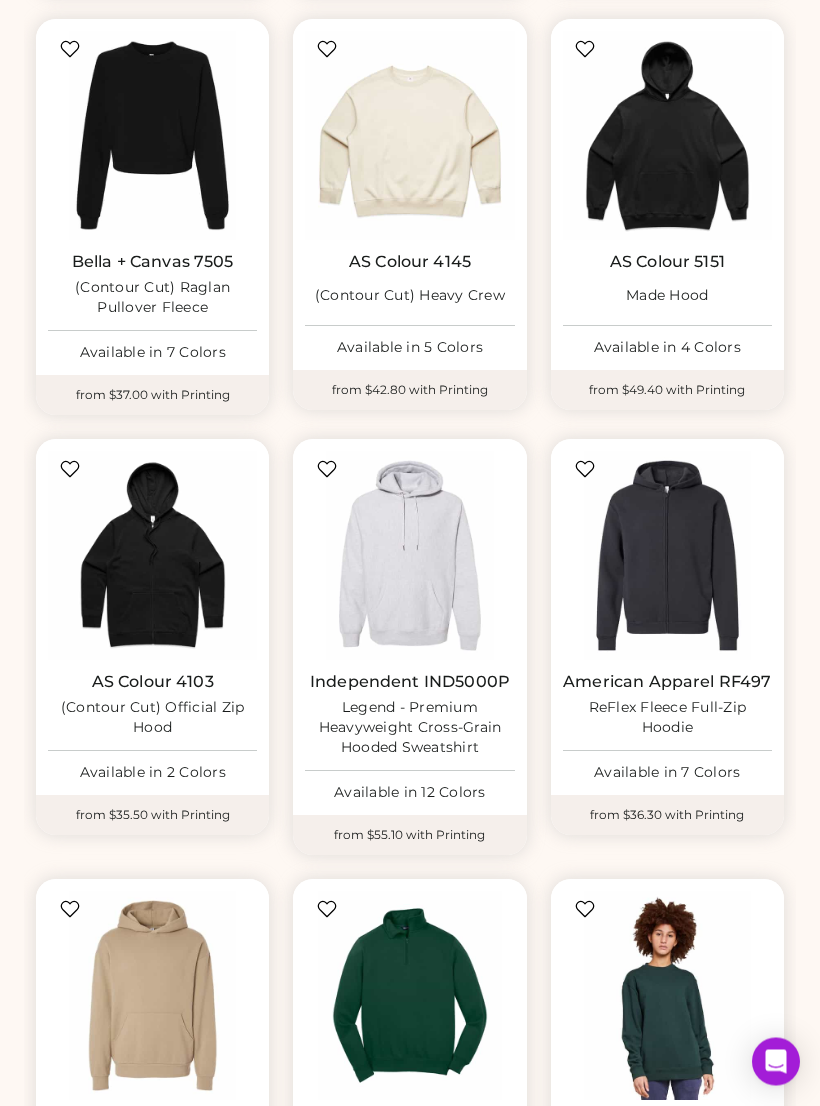 click at bounding box center (667, 136) 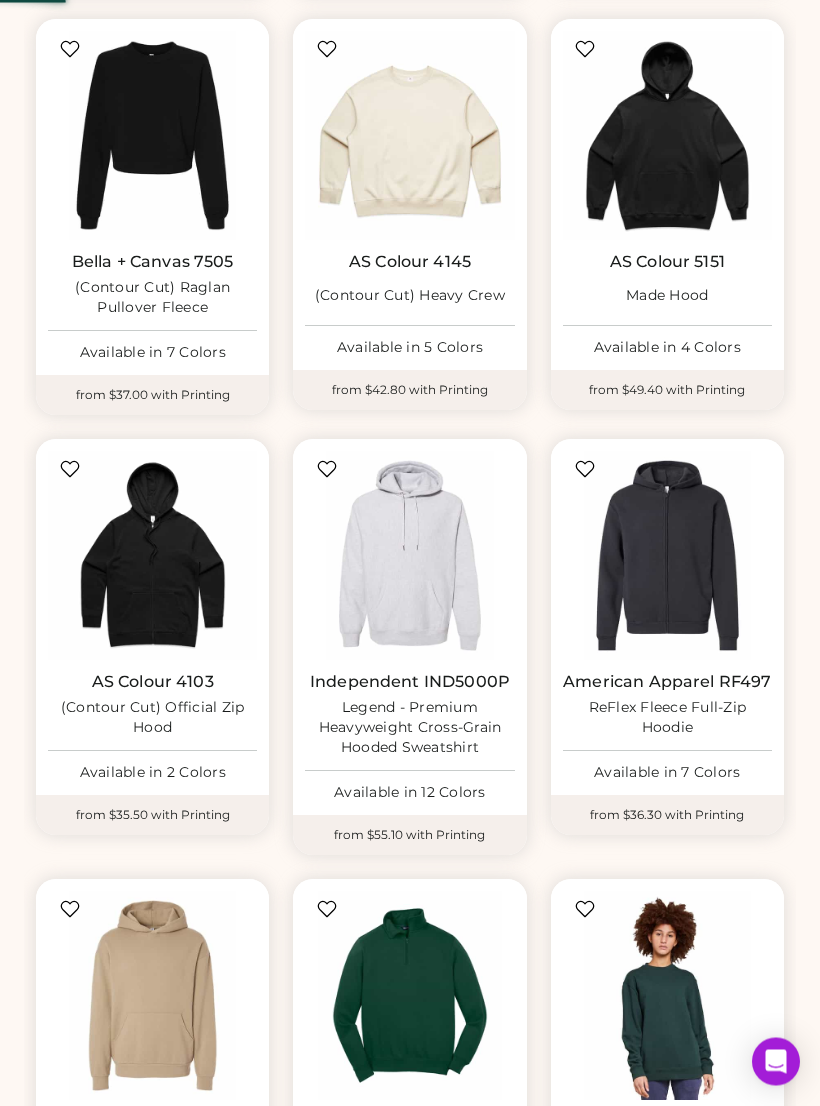 scroll, scrollTop: 708, scrollLeft: 0, axis: vertical 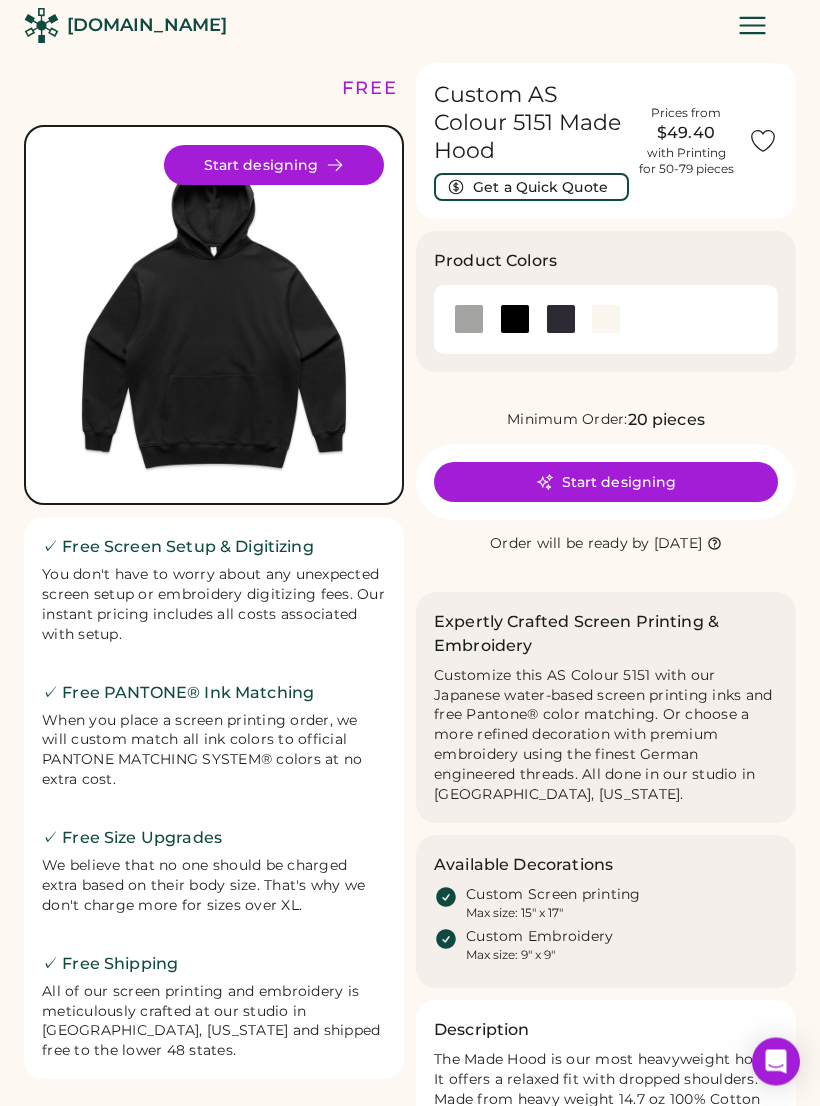 click on "Start designing" at bounding box center [606, 483] 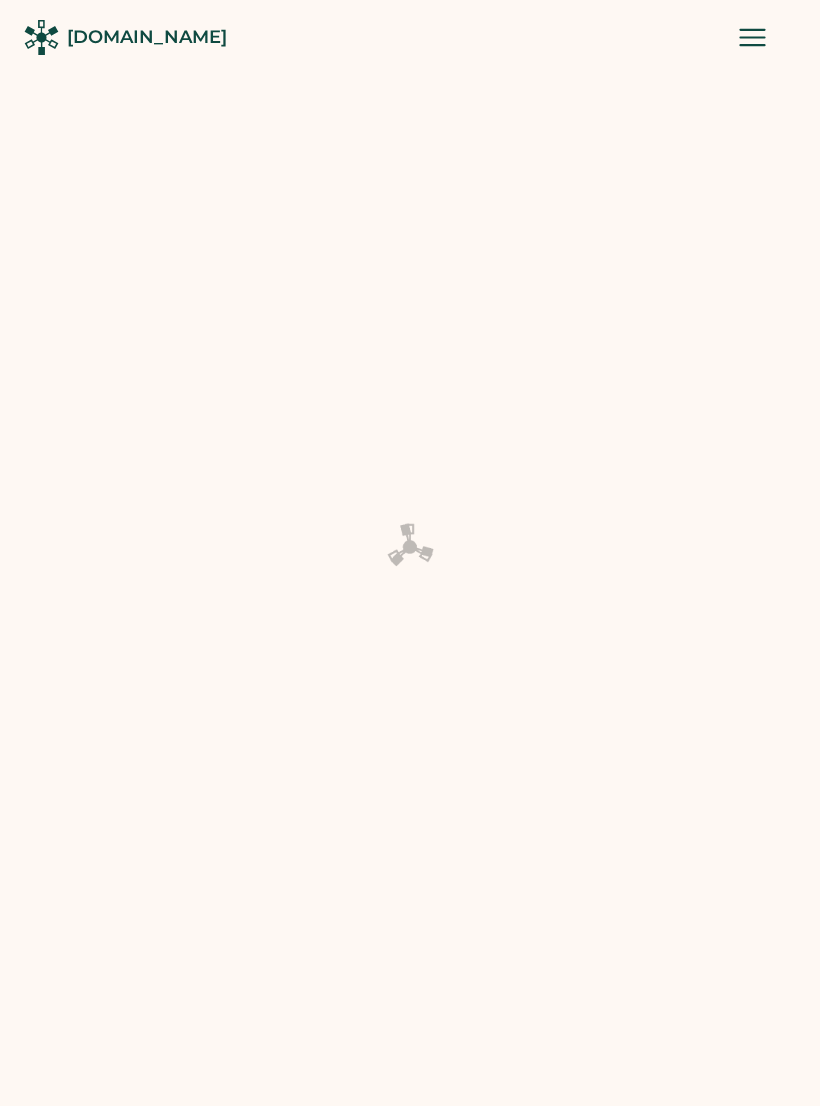 scroll, scrollTop: 0, scrollLeft: 0, axis: both 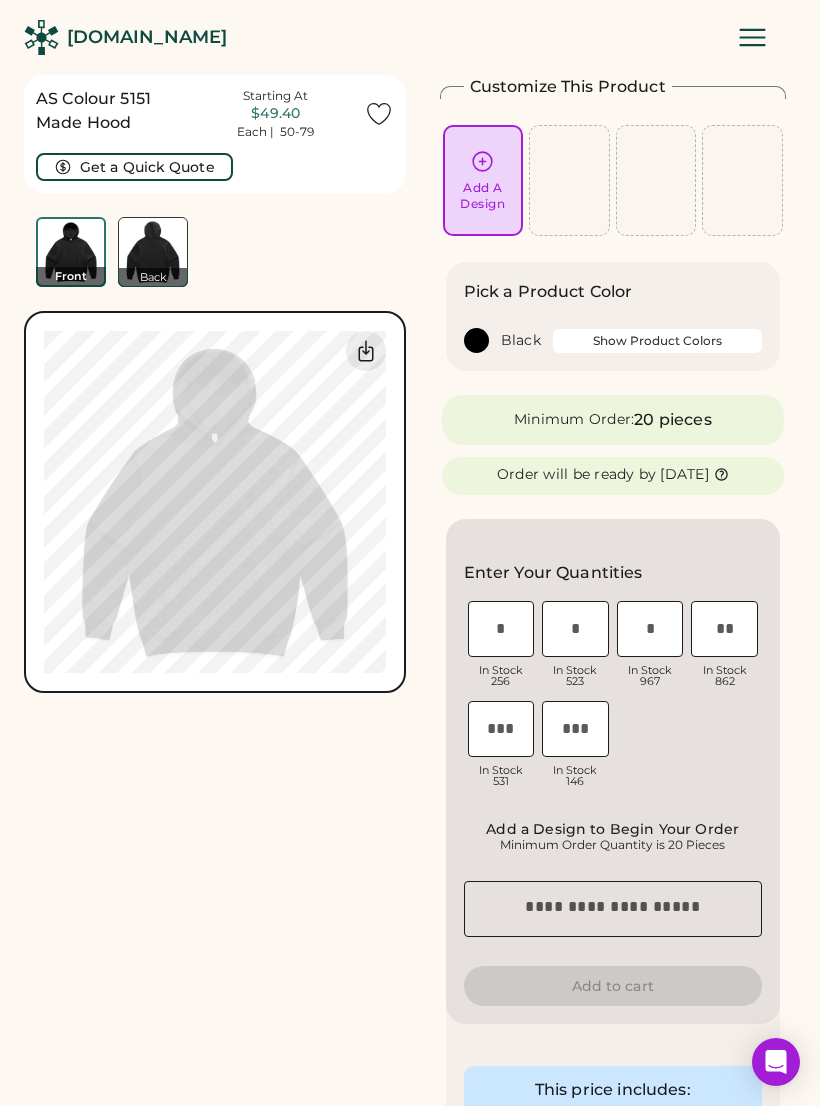 click 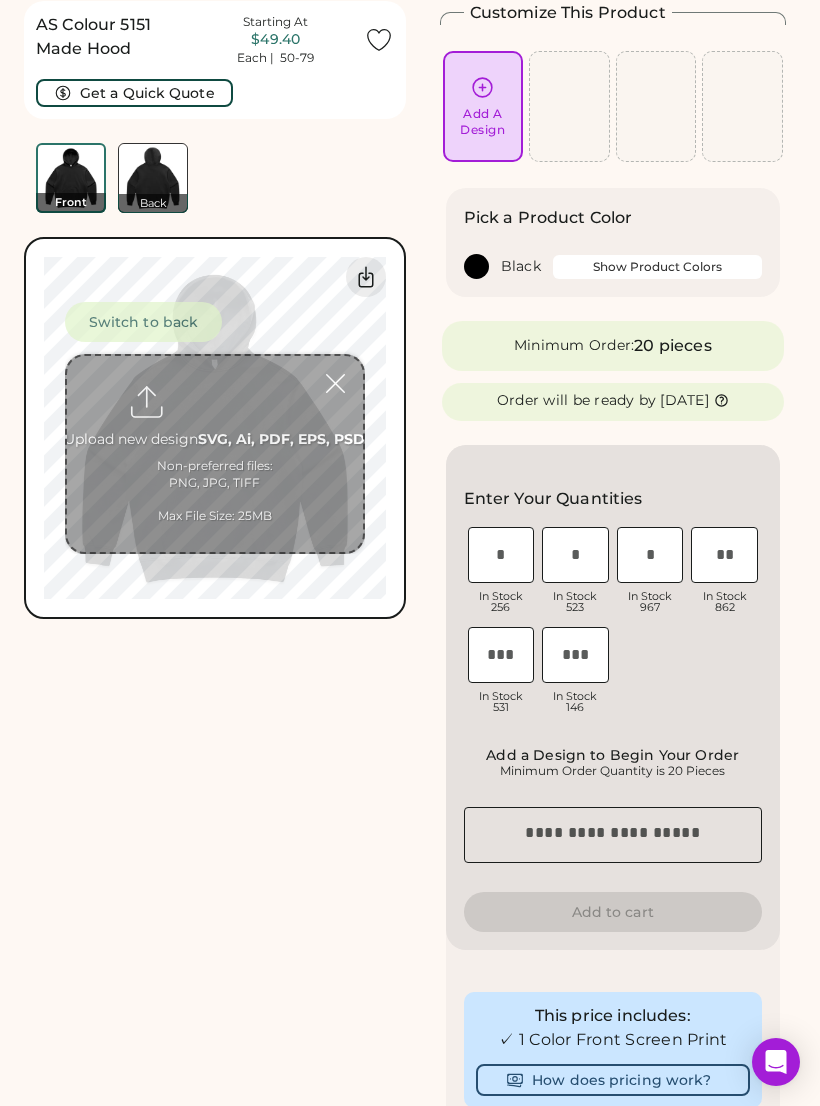 scroll, scrollTop: 75, scrollLeft: 0, axis: vertical 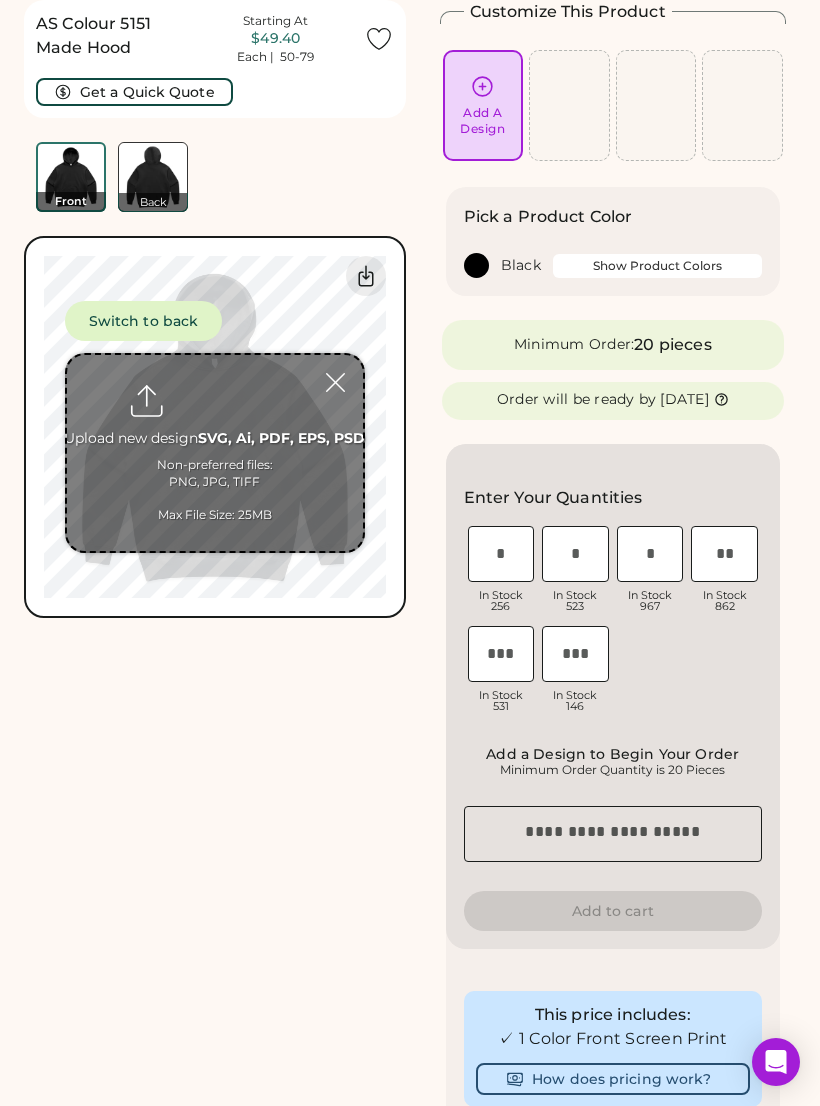 click at bounding box center (215, 453) 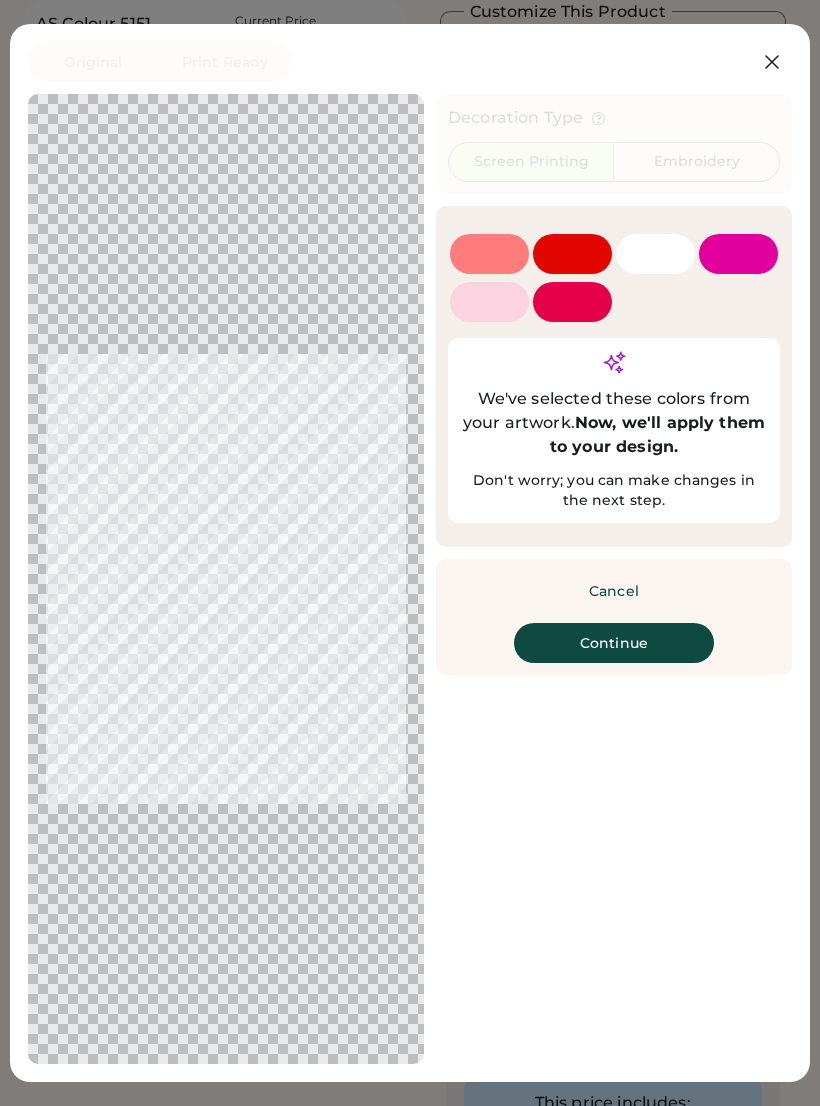 click on "Continue" at bounding box center [614, 643] 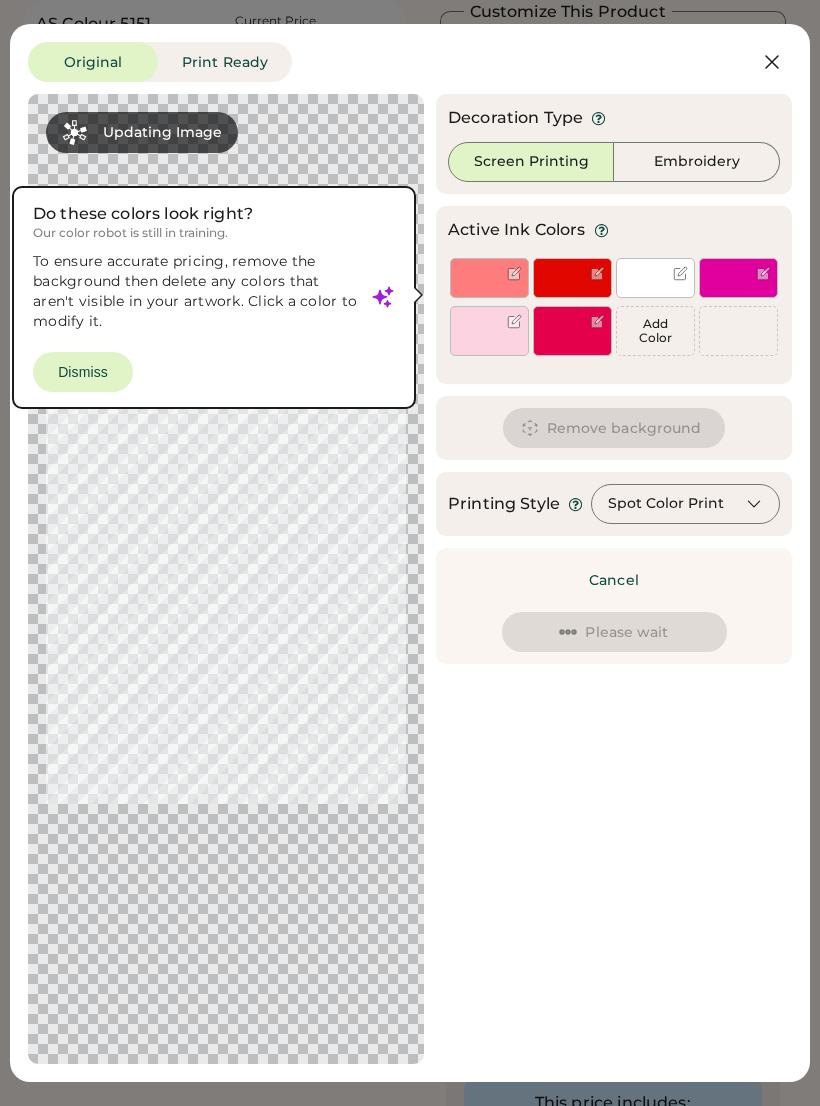 click at bounding box center [489, 331] 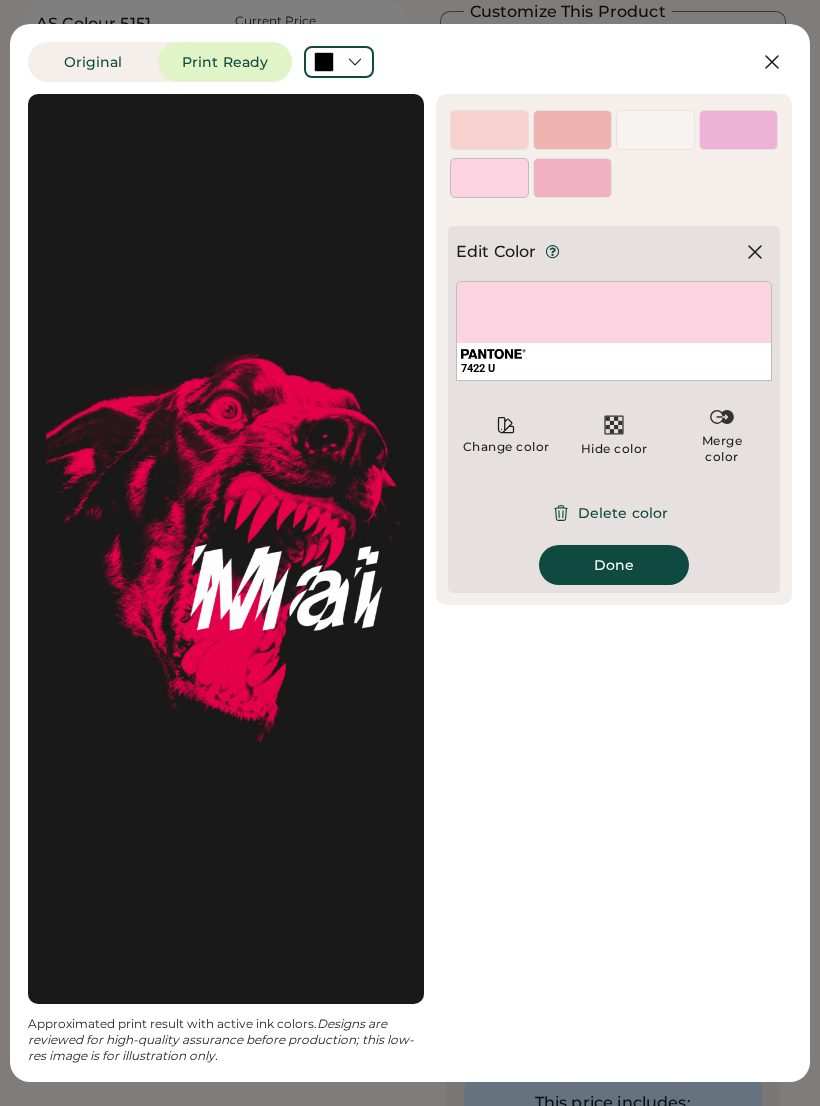 click on "Delete color" at bounding box center [614, 513] 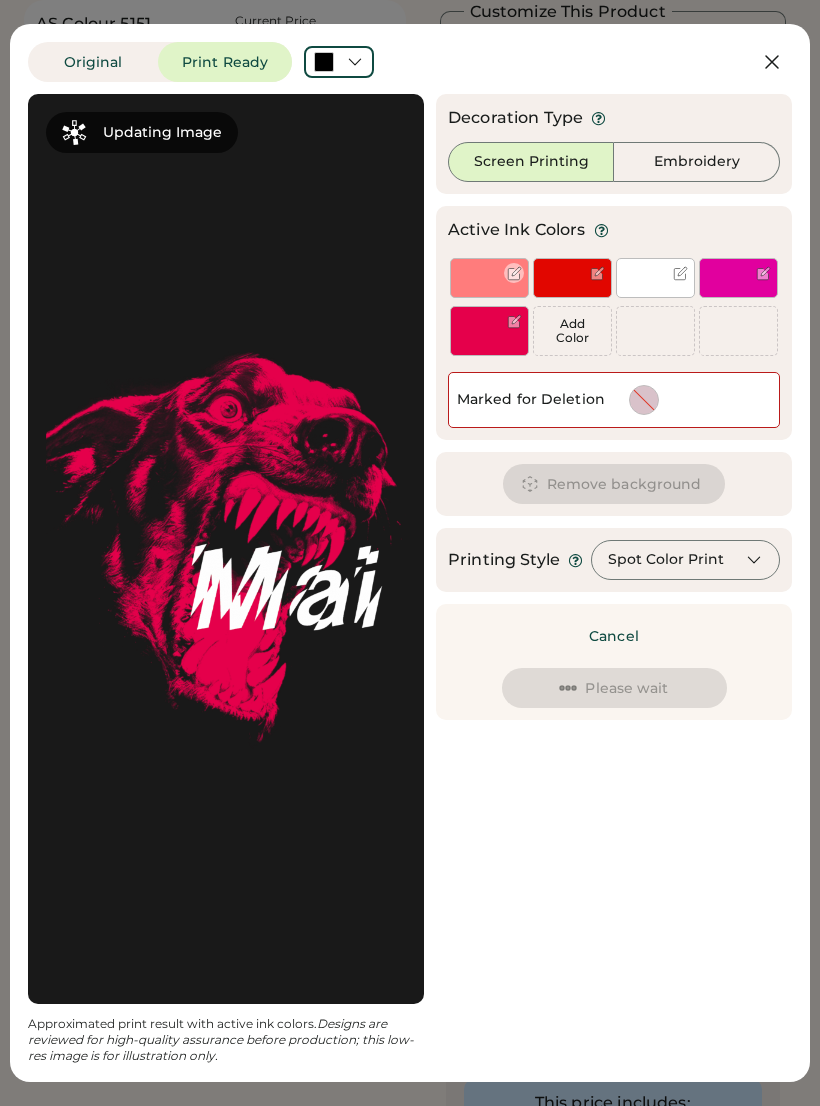 click at bounding box center [489, 278] 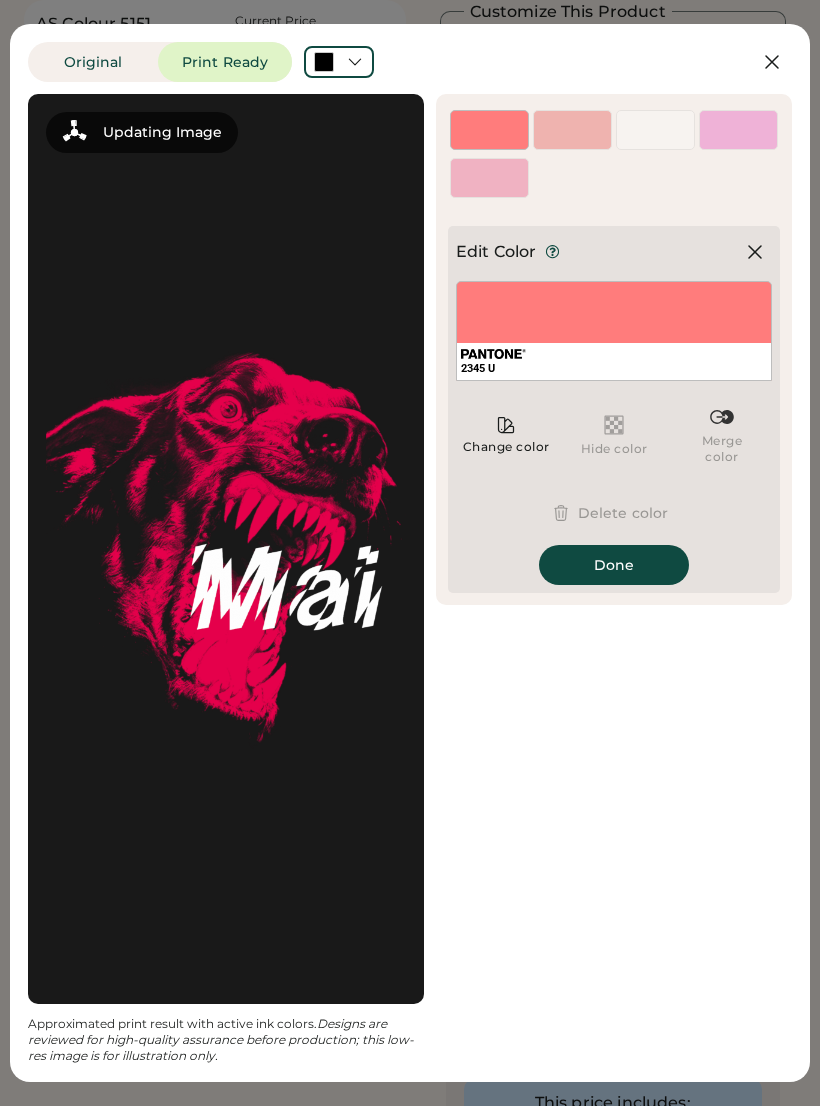 click on "Delete color" at bounding box center (614, 513) 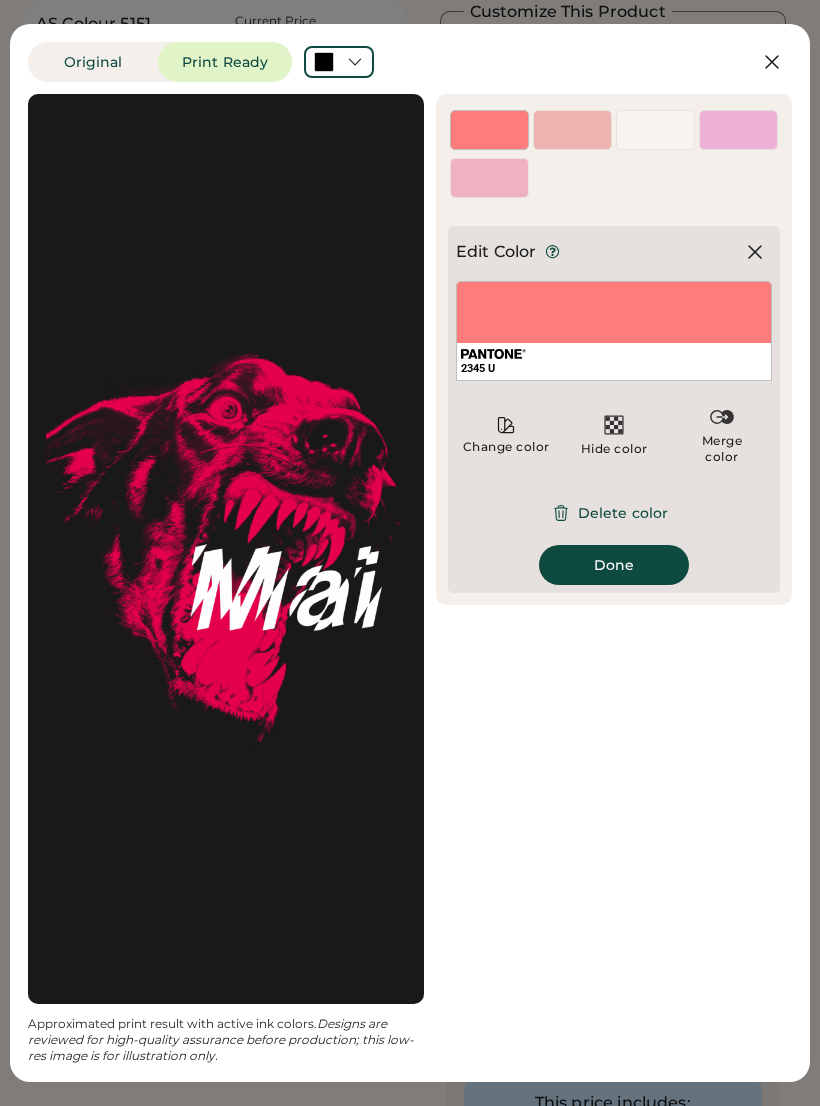 click on "Delete color" at bounding box center [614, 513] 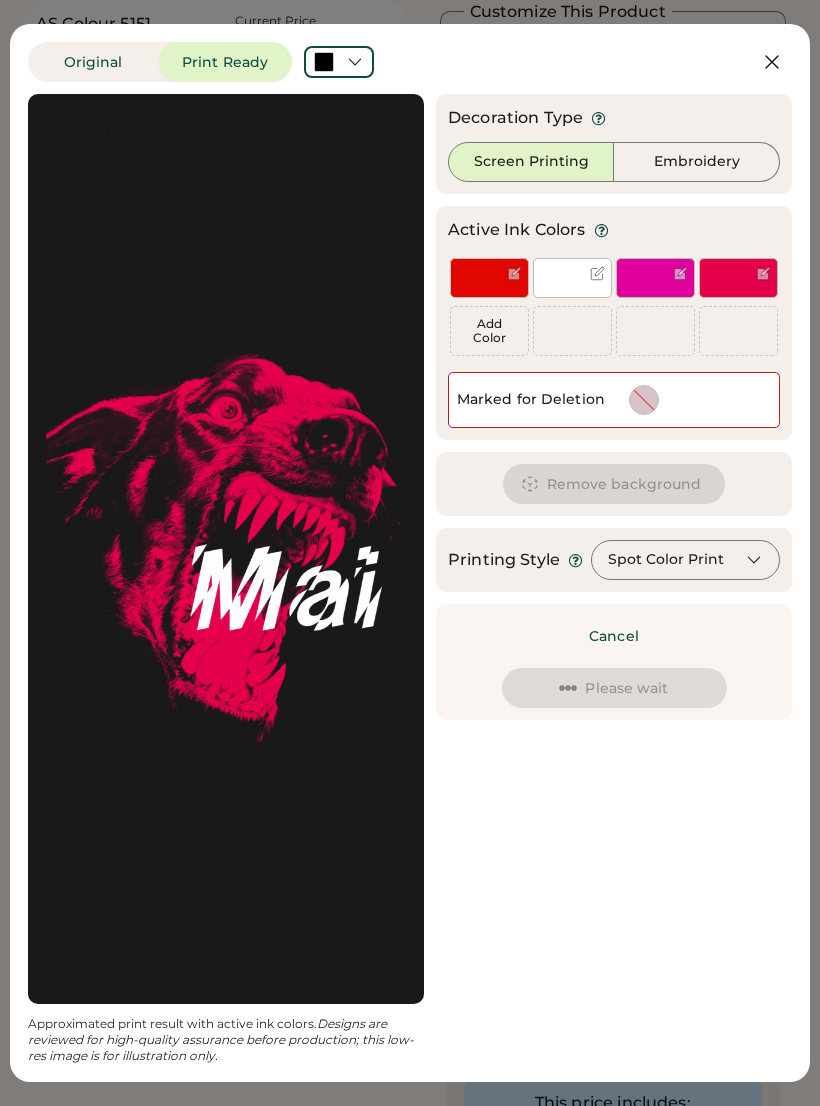 click on "Remove background" at bounding box center (614, 484) 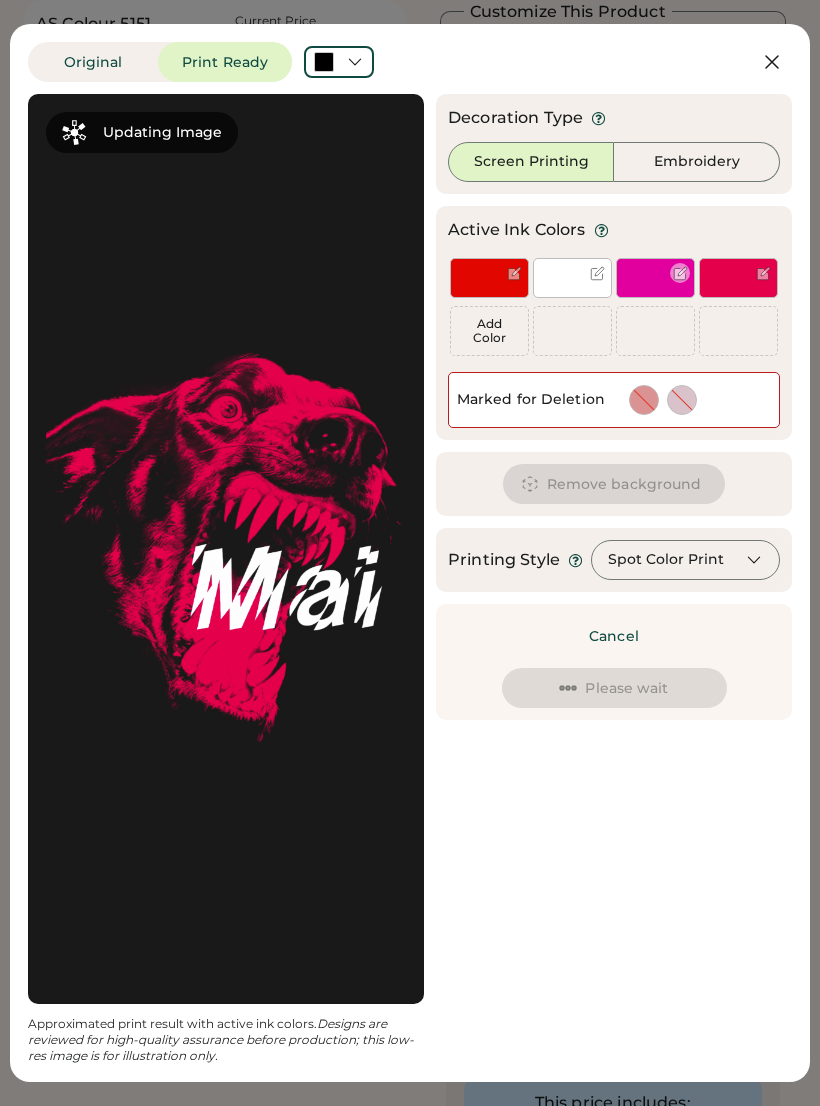 click at bounding box center [655, 288] 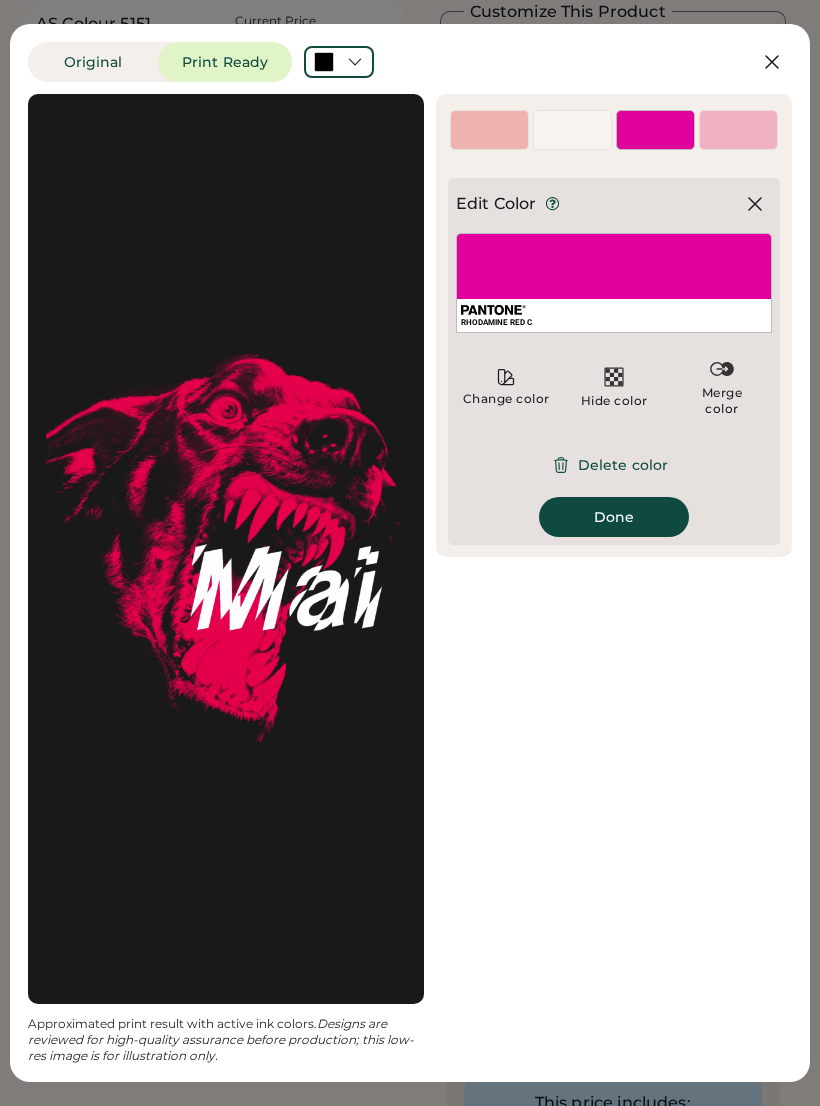 click on "Delete color" at bounding box center (614, 465) 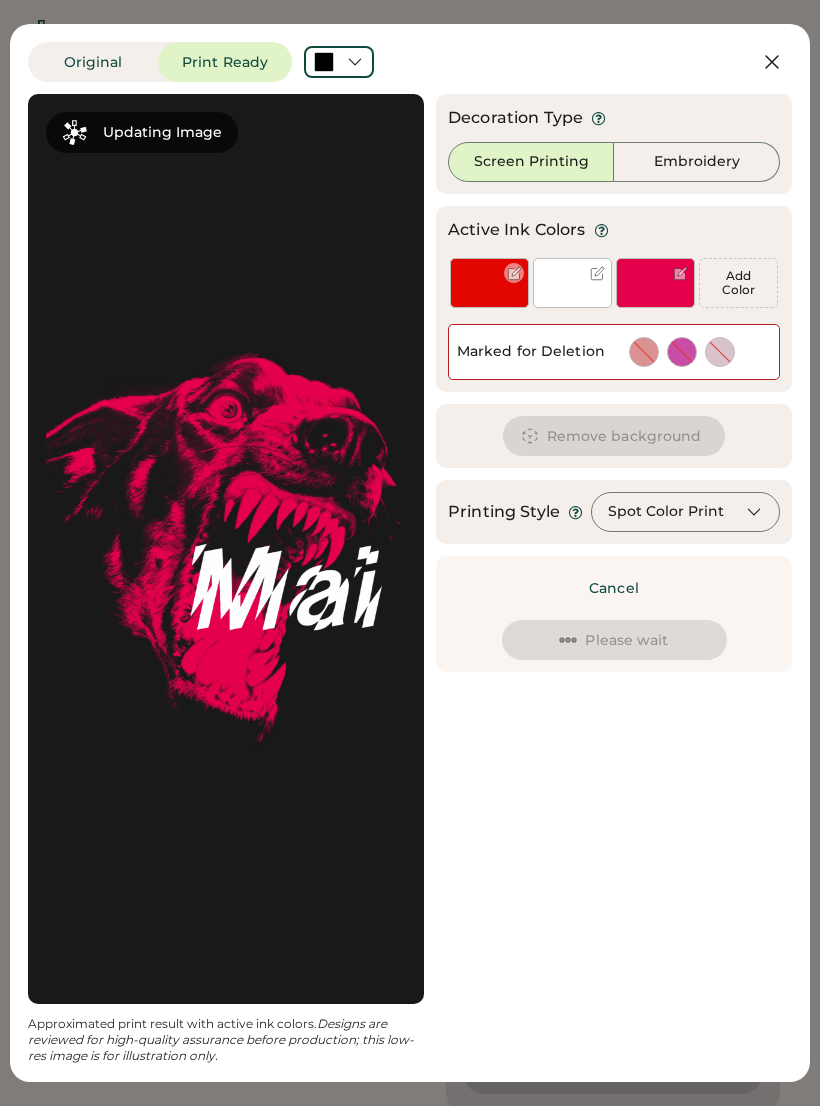 scroll, scrollTop: 75, scrollLeft: 0, axis: vertical 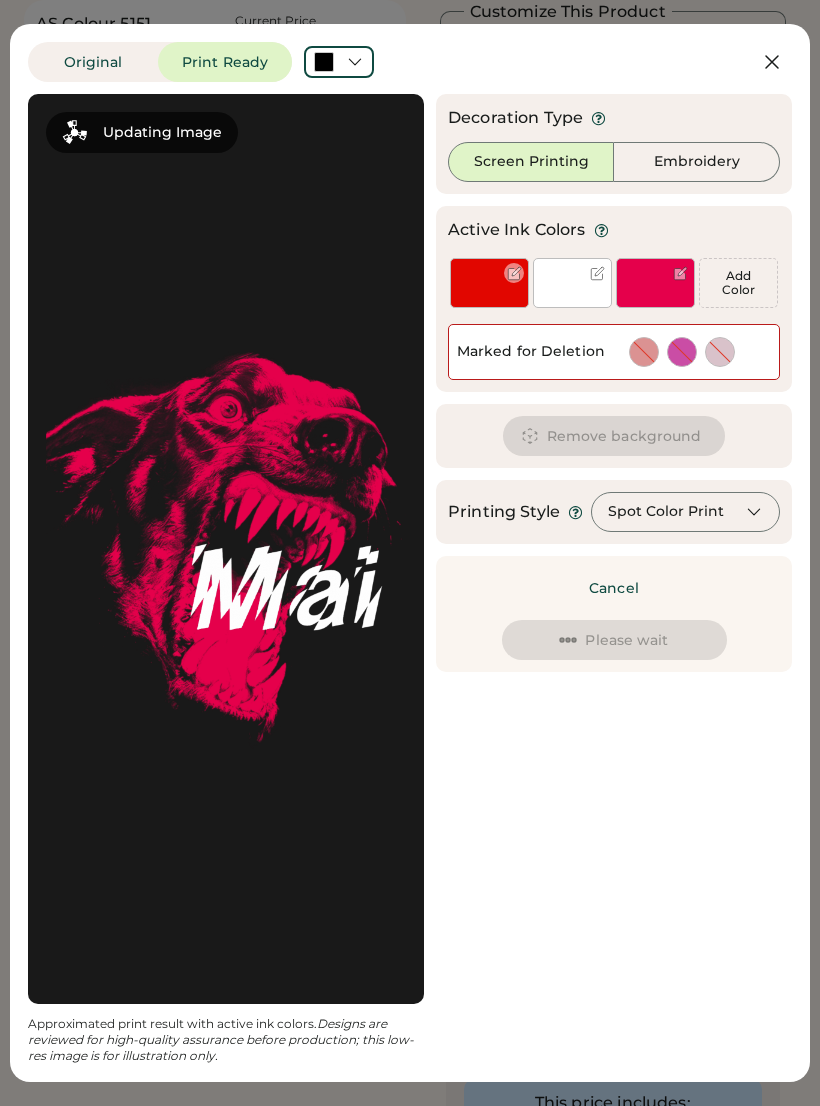 click at bounding box center (489, 298) 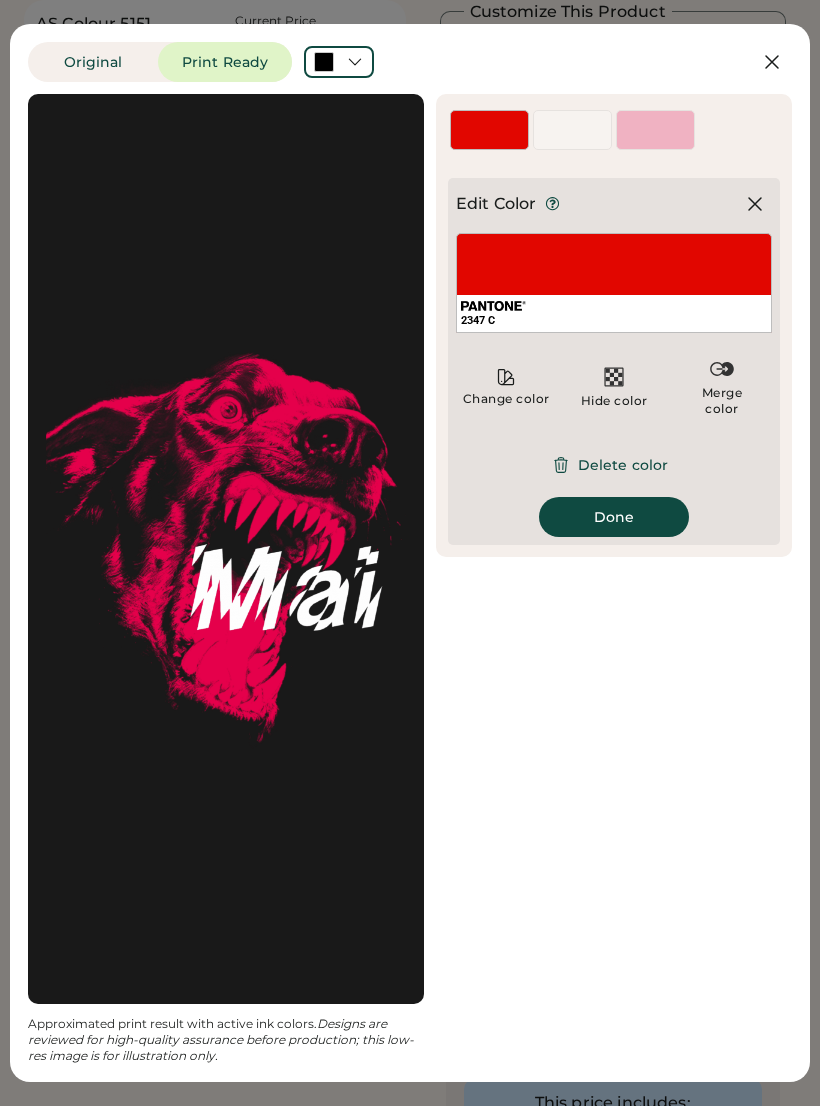 click on "Delete color" at bounding box center [614, 465] 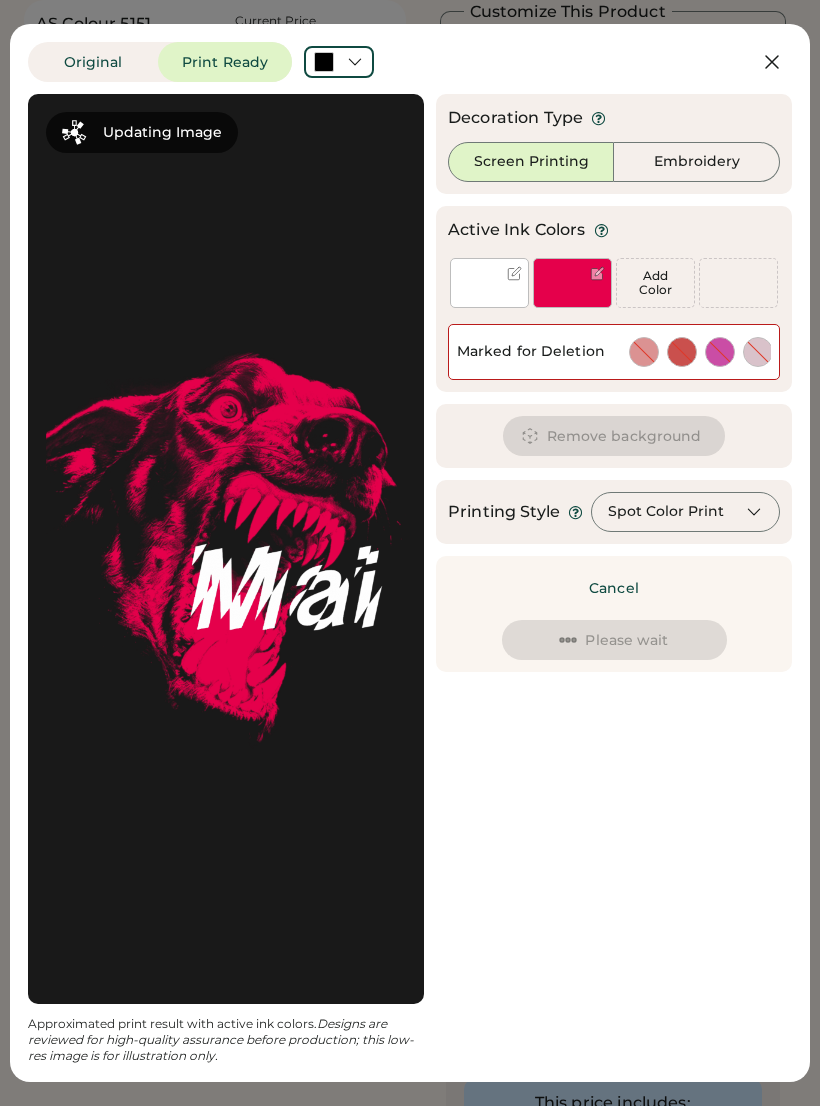 click on "Spot Color Print" at bounding box center [666, 512] 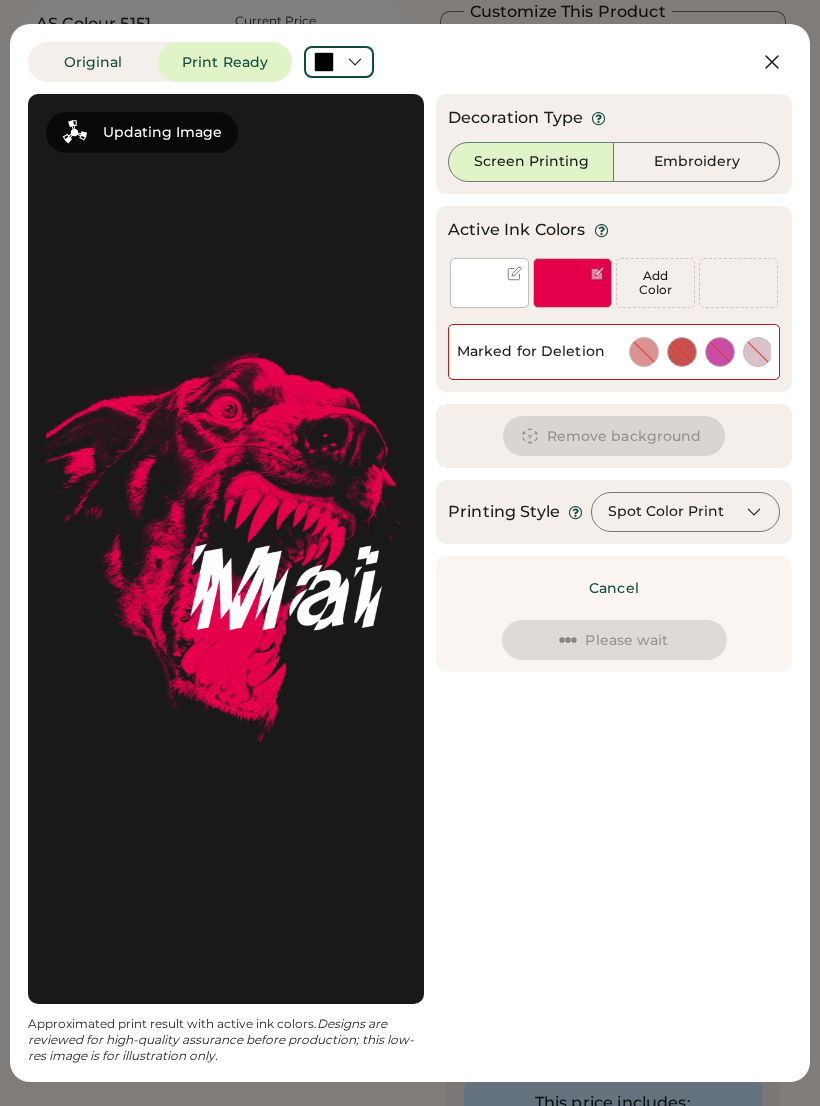 click on "Spot Color Print" at bounding box center (666, 512) 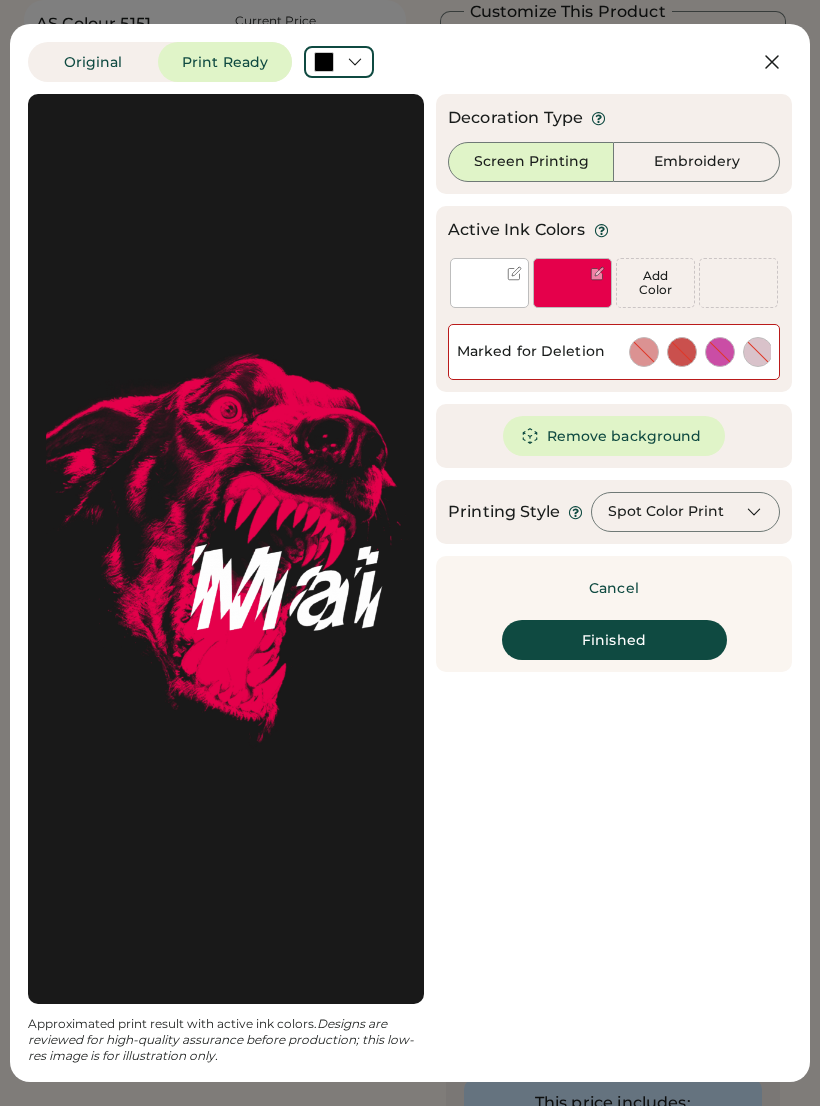 click on "Spot Color Print" at bounding box center (685, 512) 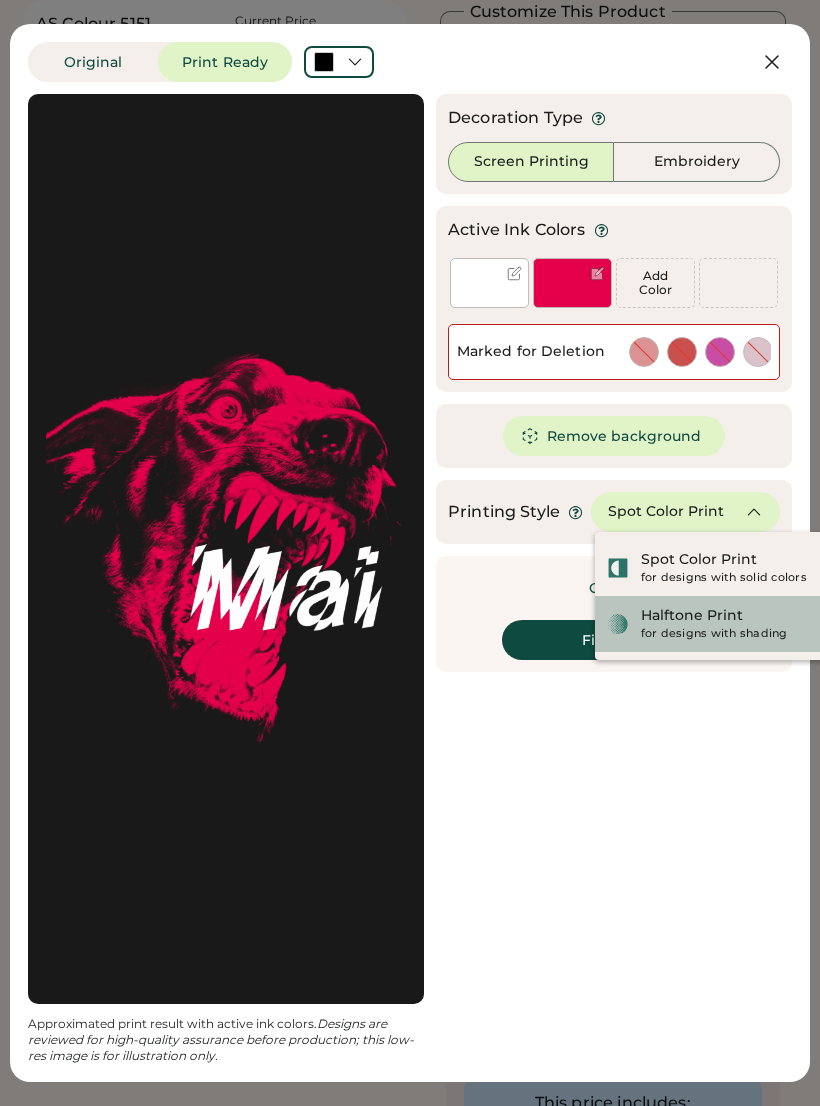 click on "Halftone Print" at bounding box center (692, 616) 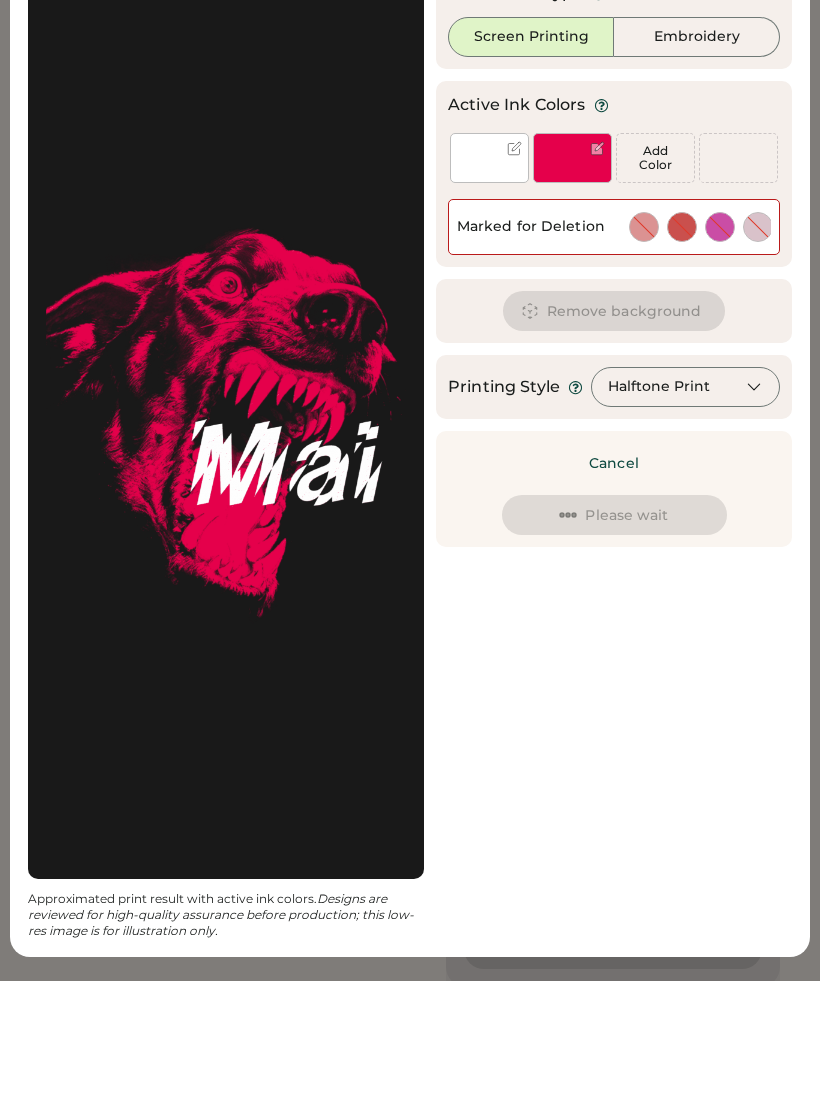 scroll, scrollTop: 125, scrollLeft: 0, axis: vertical 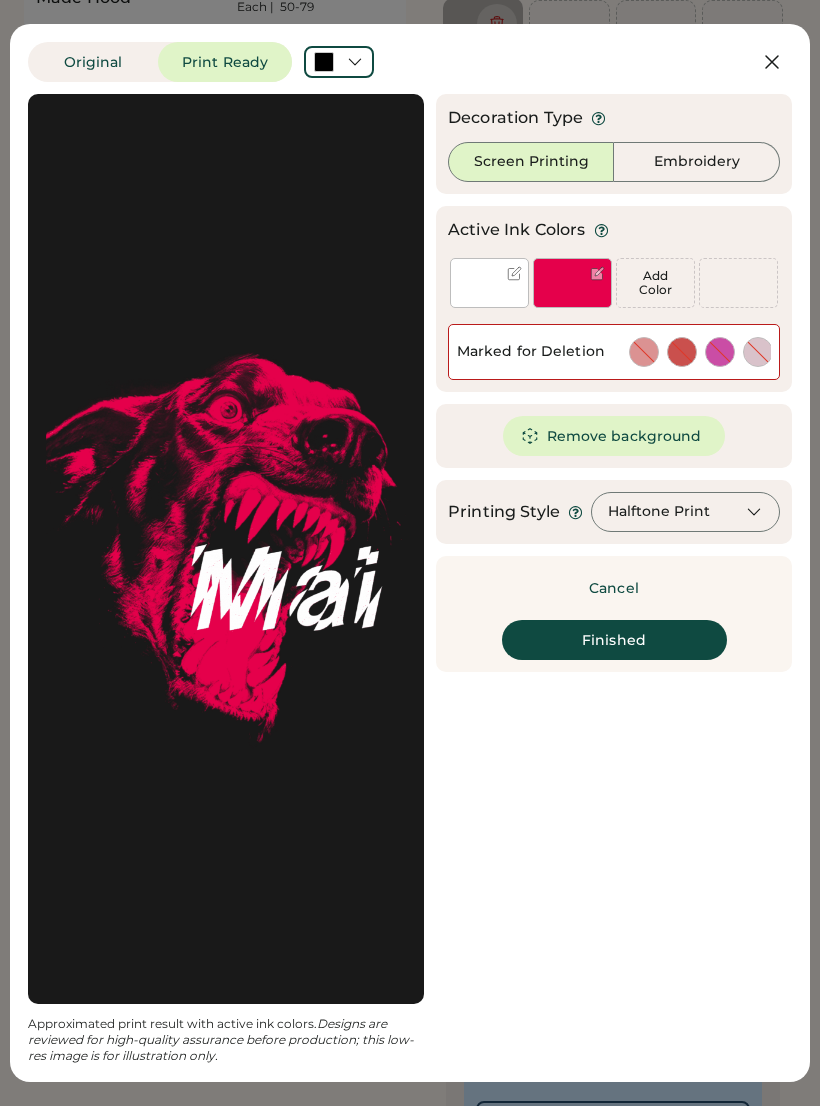 click on "Finished" at bounding box center (614, 640) 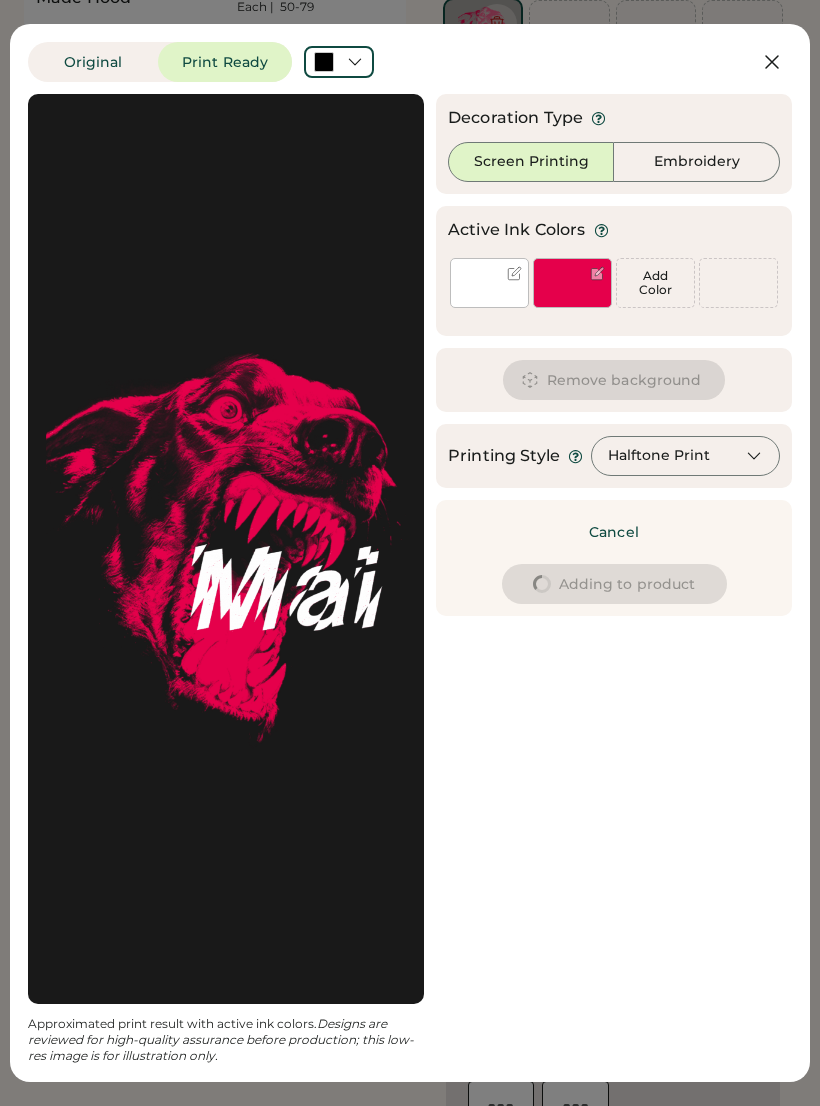 type on "****" 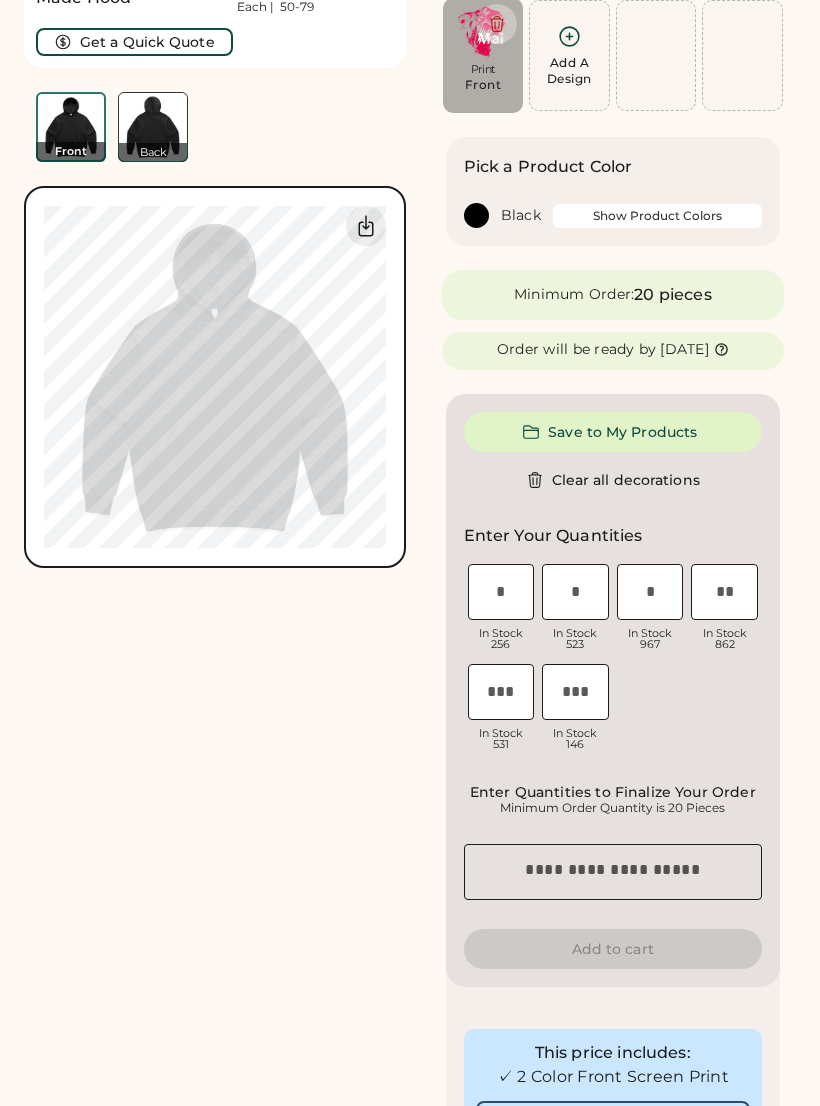 type on "****" 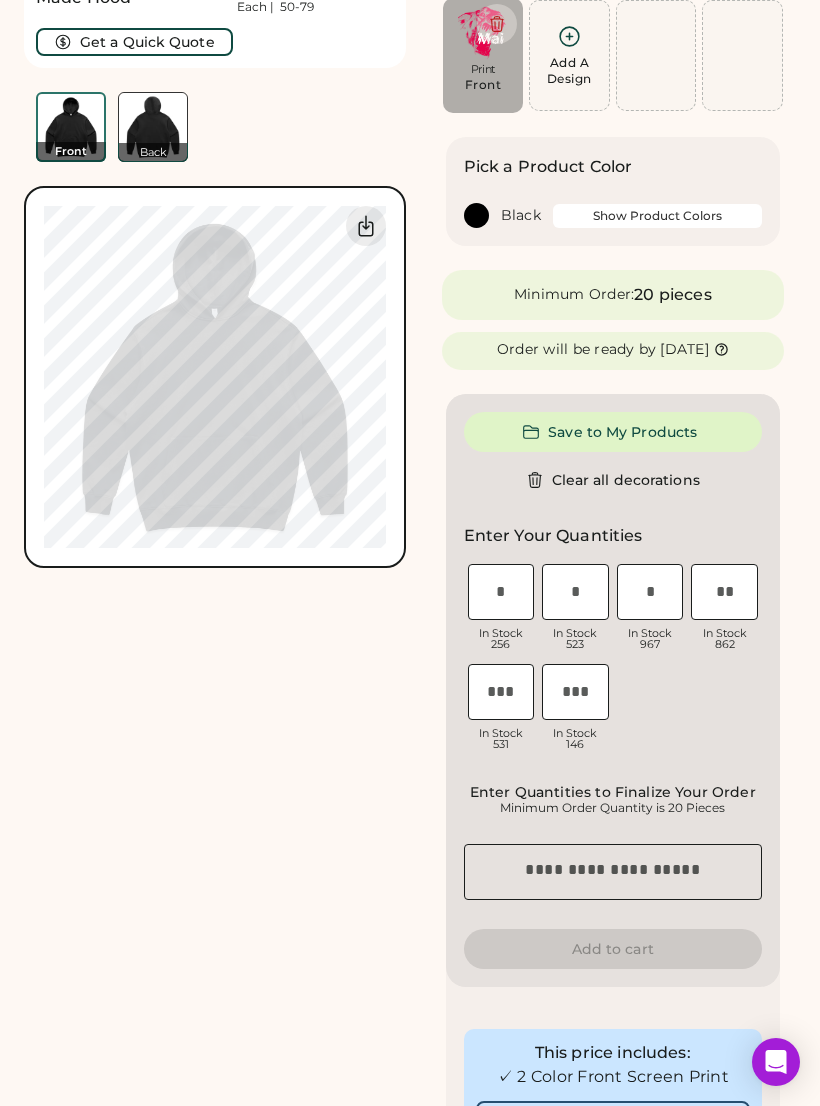 type on "****" 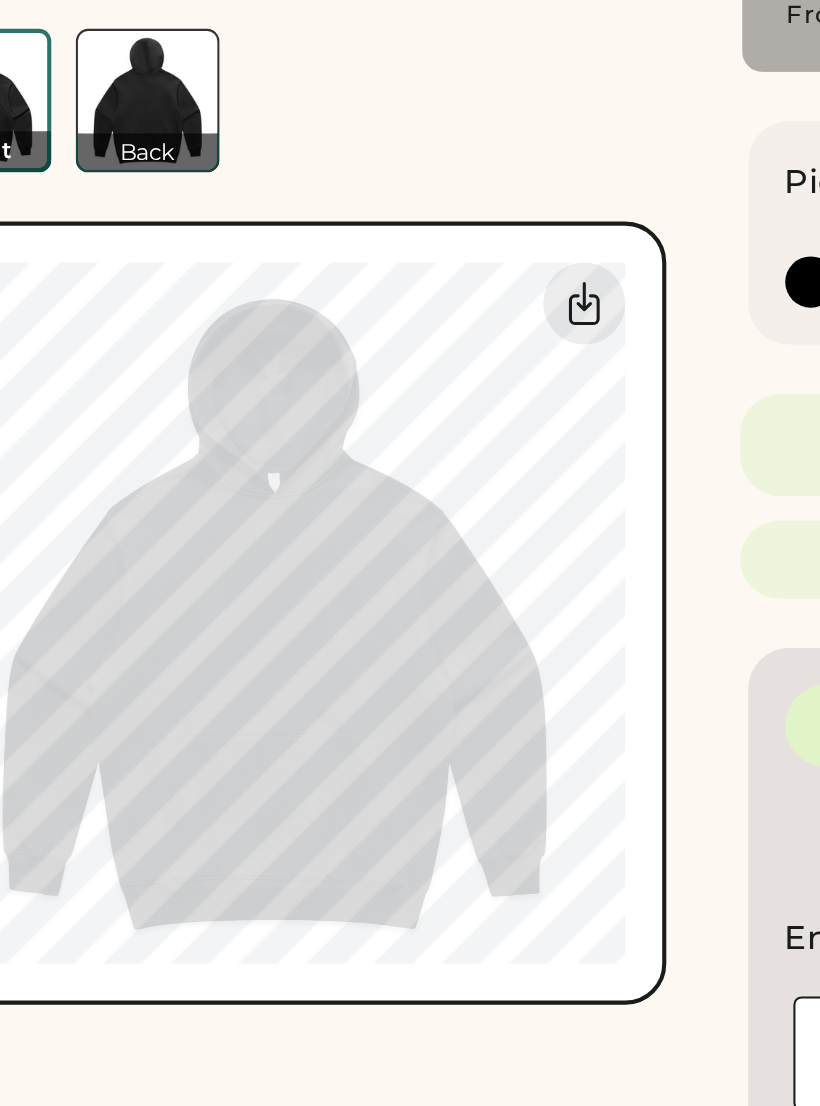 type on "****" 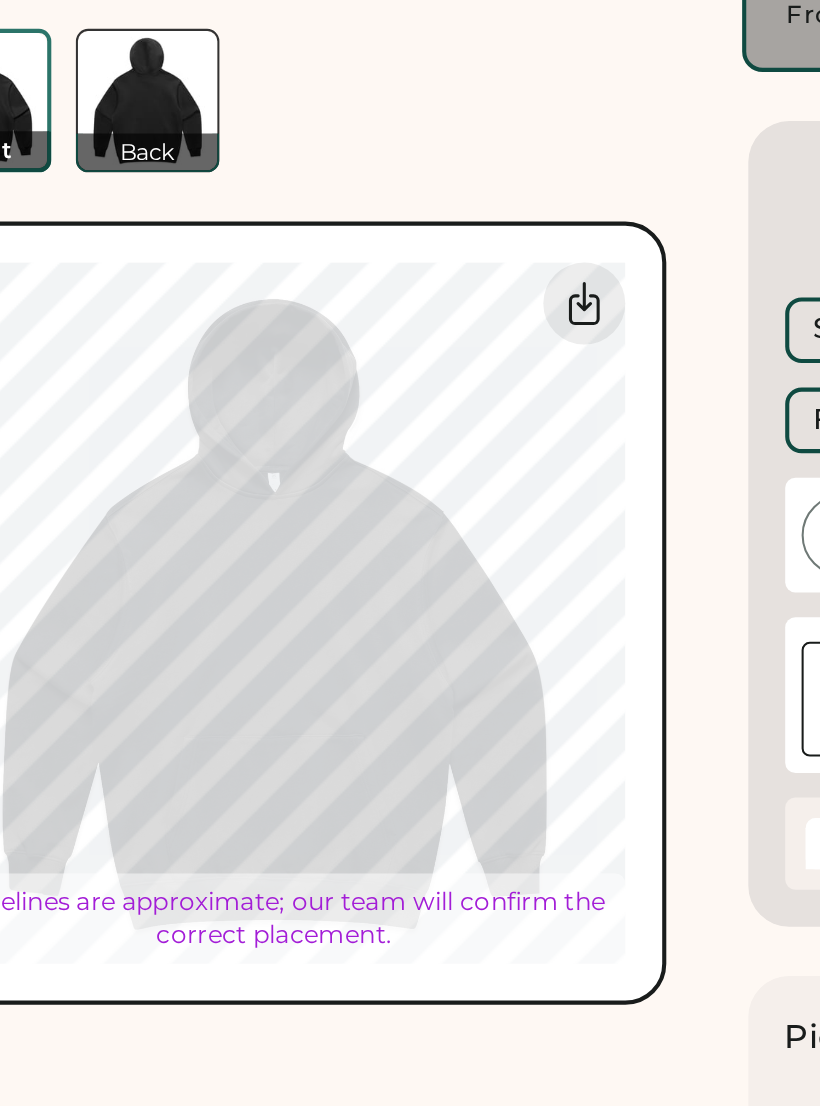 type on "*****" 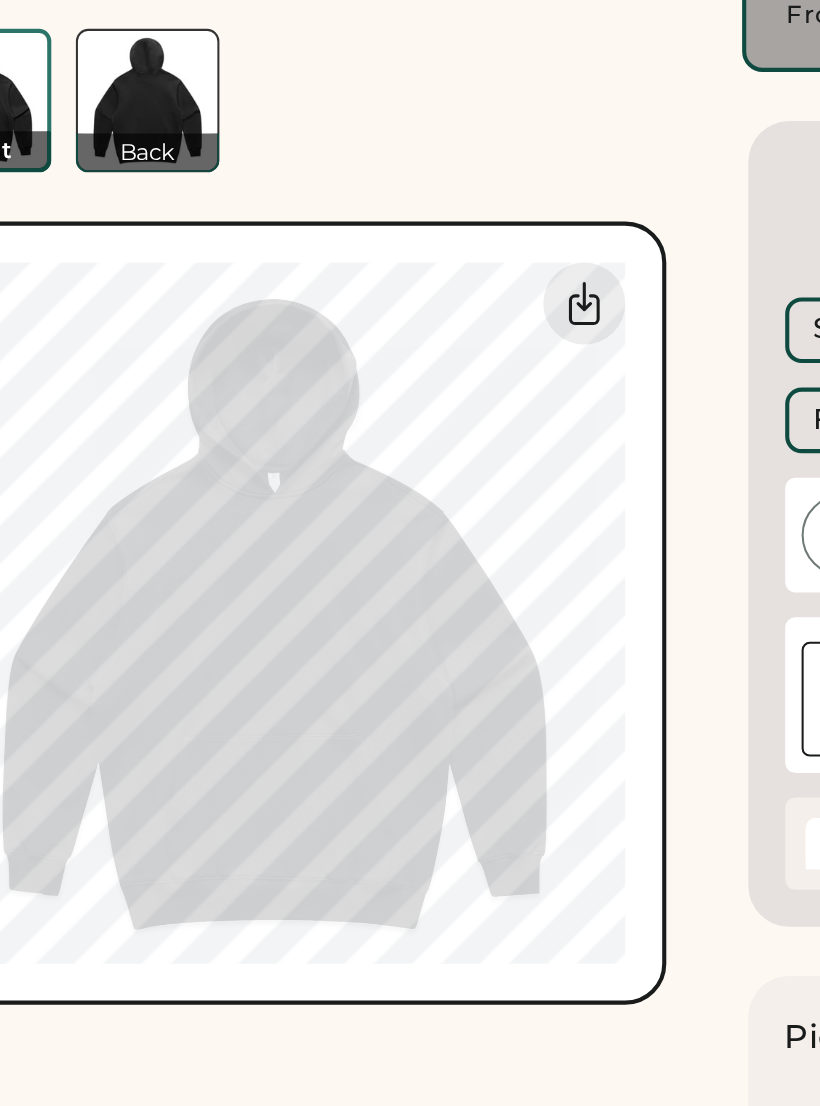 click on "AS Colour 5151 Made Hood Current Price $50.65 Each |  50-79       Get a Quick Quote Front Back Switch to back Upload new design
SVG, Ai, PDF, EPS, PSD Non-preferred files:
PNG, JPG, TIFF Max File Size: 25MB    Guidelines are approximate; our team will confirm the correct placement. 0% 0%" at bounding box center (215, 936) 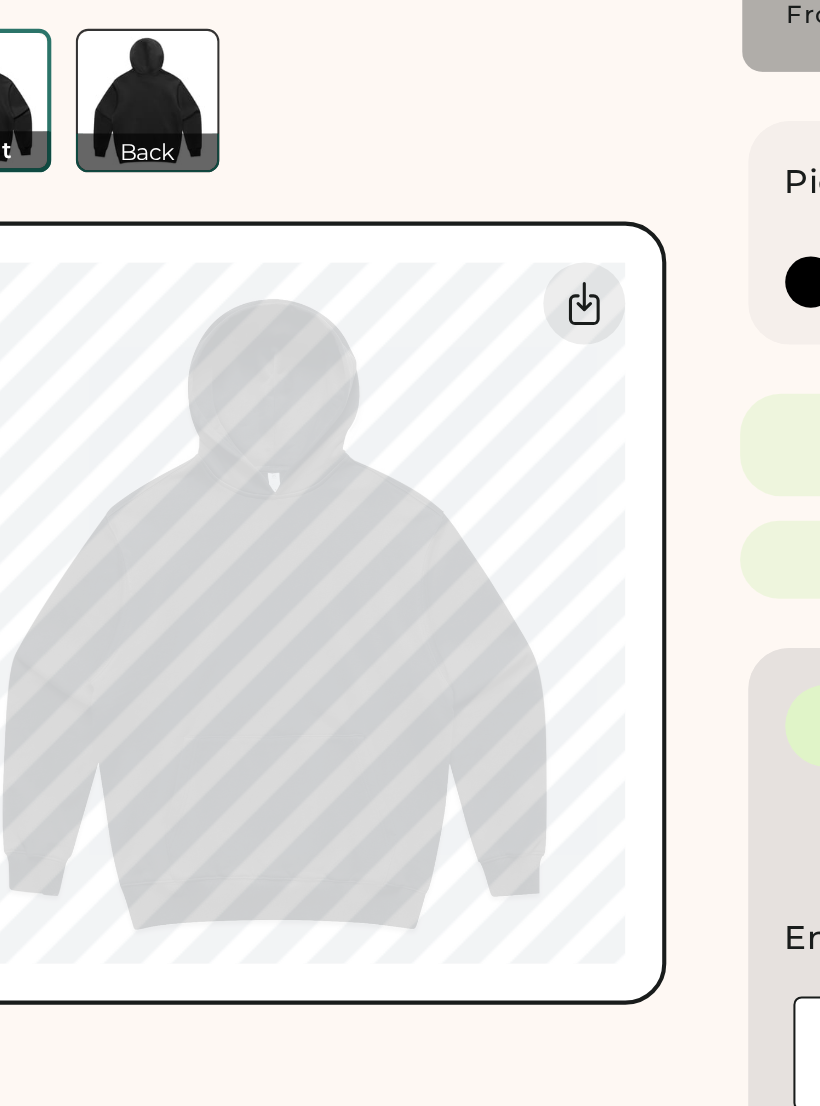 click 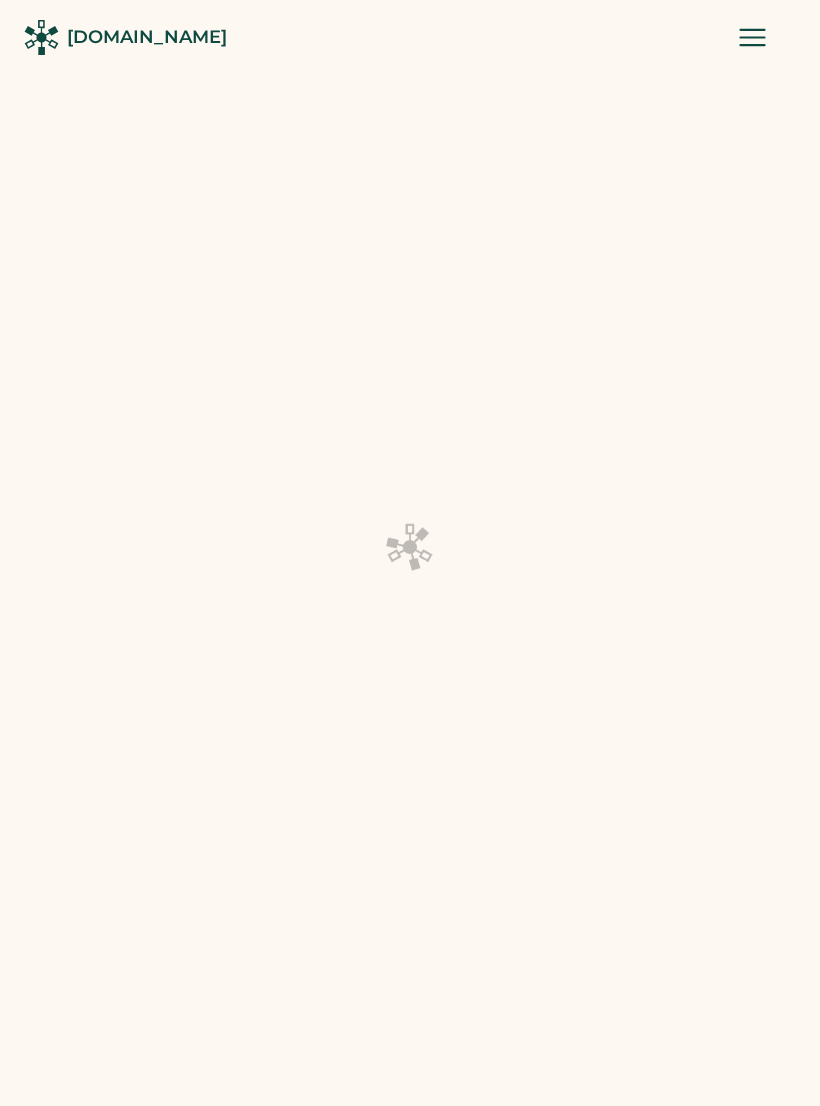 scroll, scrollTop: 218, scrollLeft: 81, axis: both 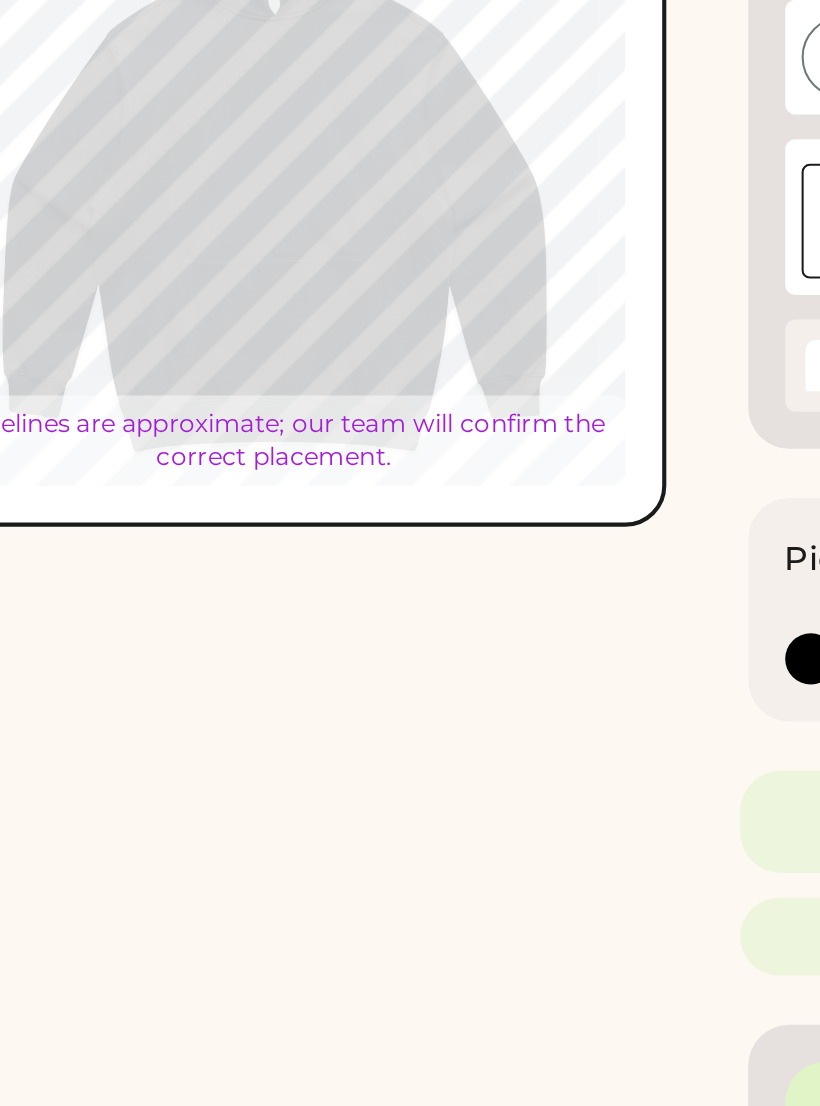 type on "*****" 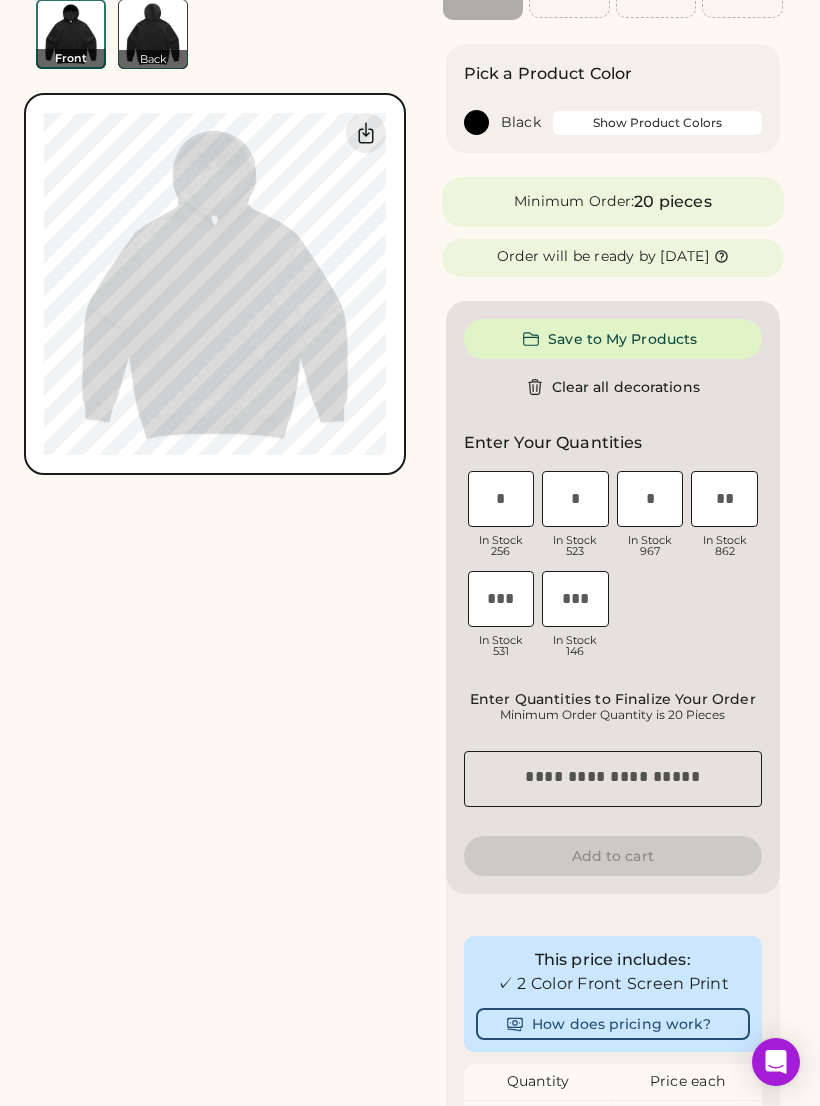 click 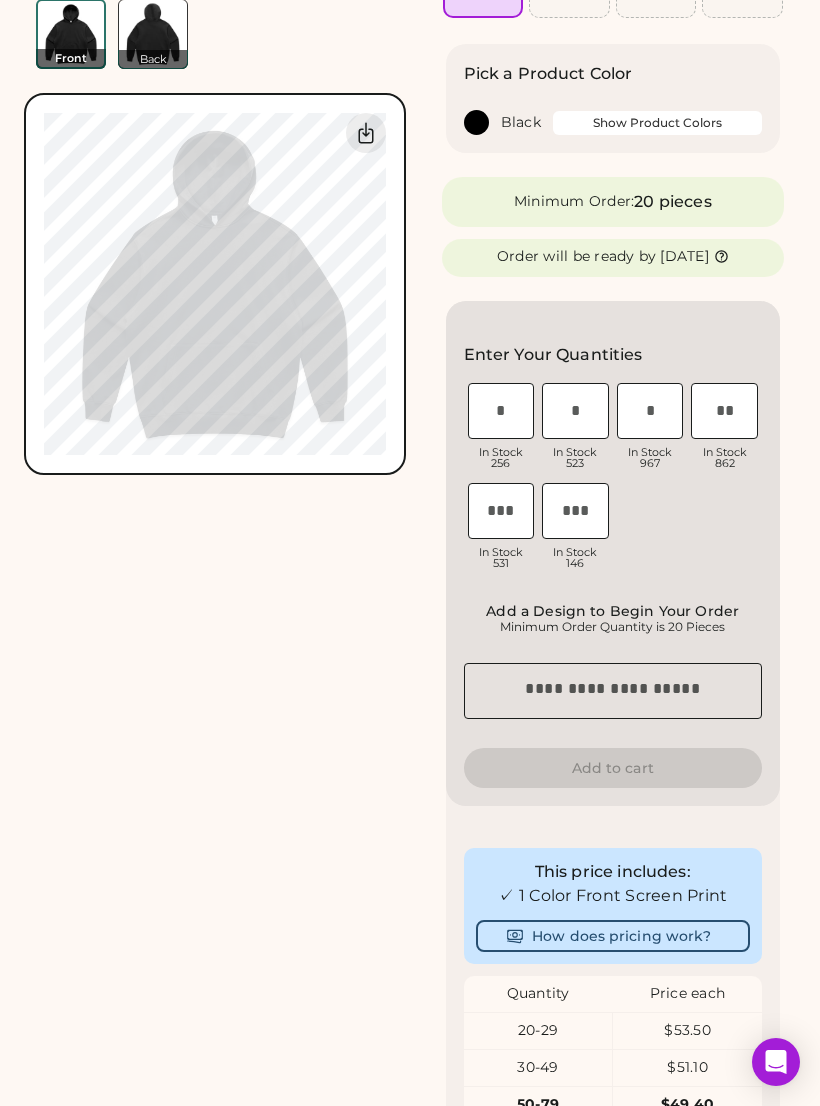 click on "Add A
Design" at bounding box center [483, -38] 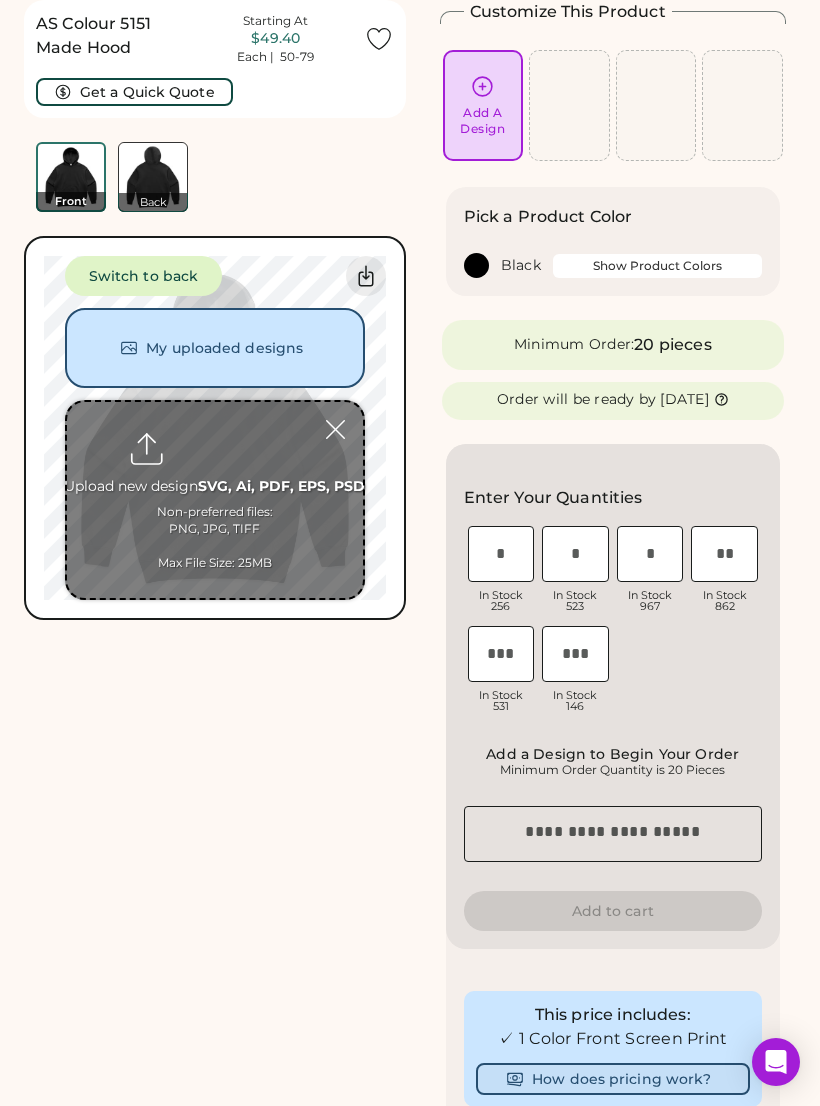 scroll, scrollTop: 0, scrollLeft: 0, axis: both 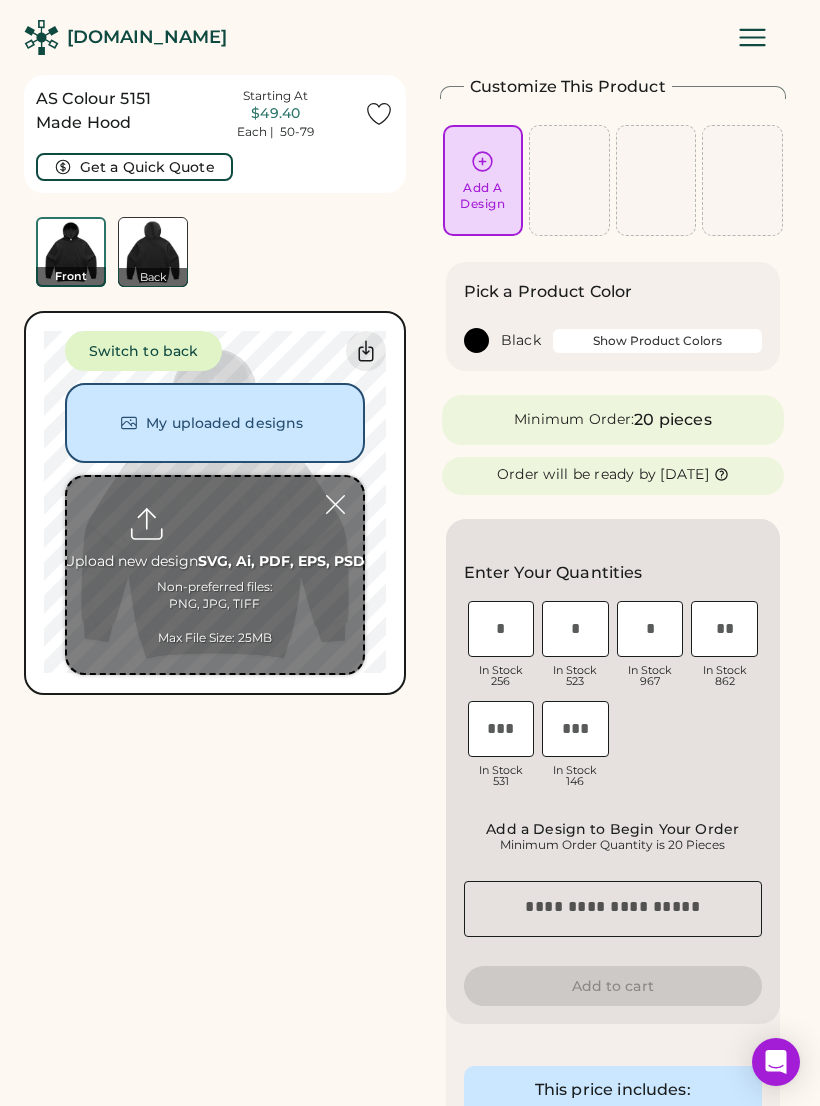 click on "Add A
Design" at bounding box center (483, 180) 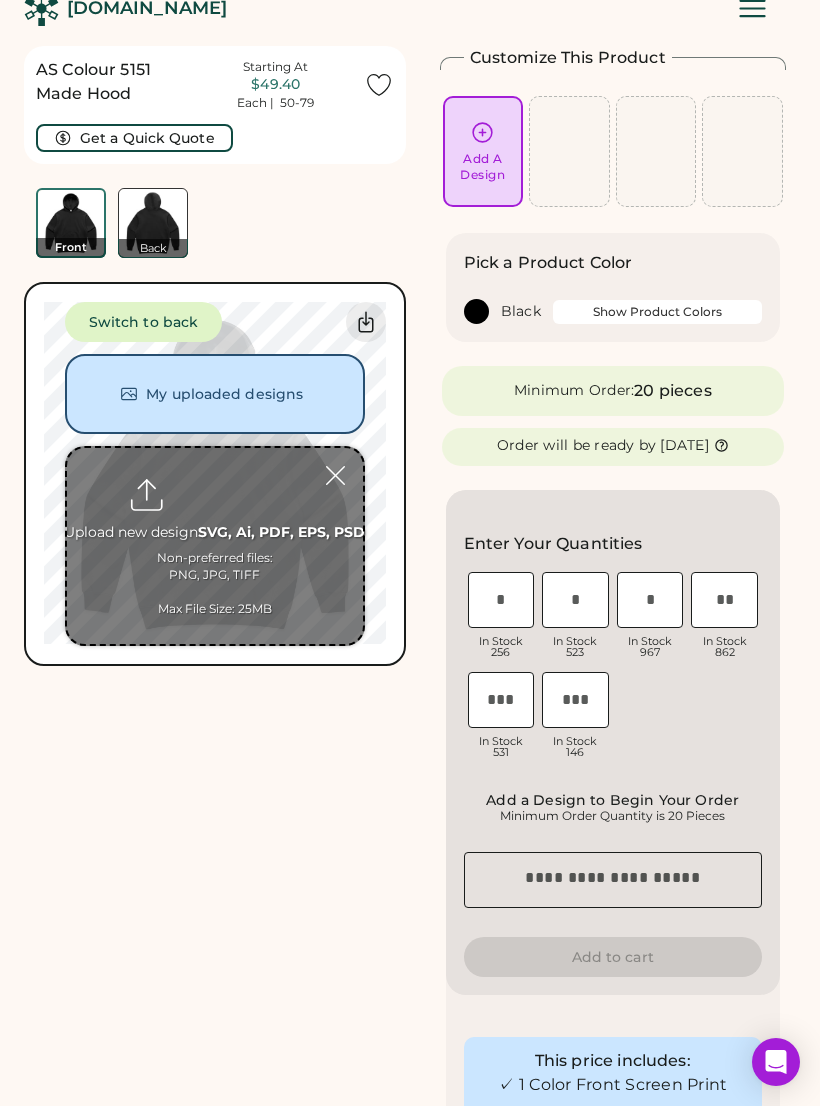 scroll, scrollTop: 75, scrollLeft: 0, axis: vertical 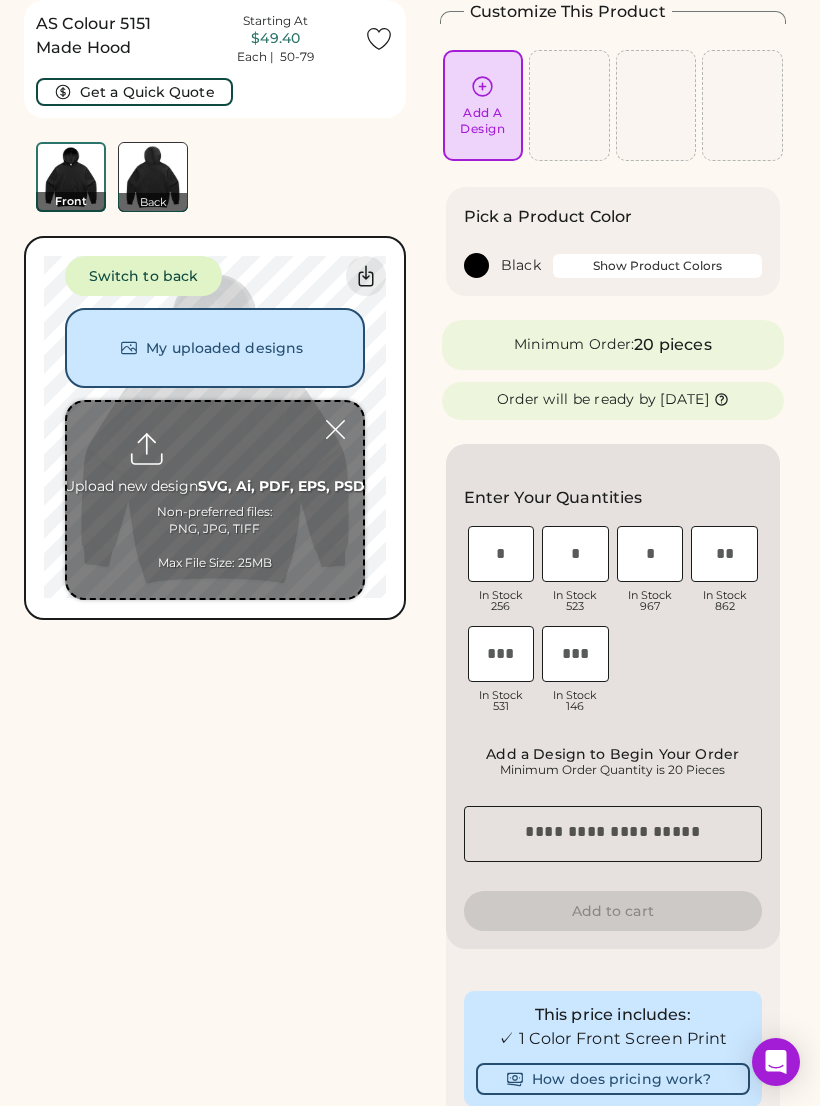 click at bounding box center (215, 500) 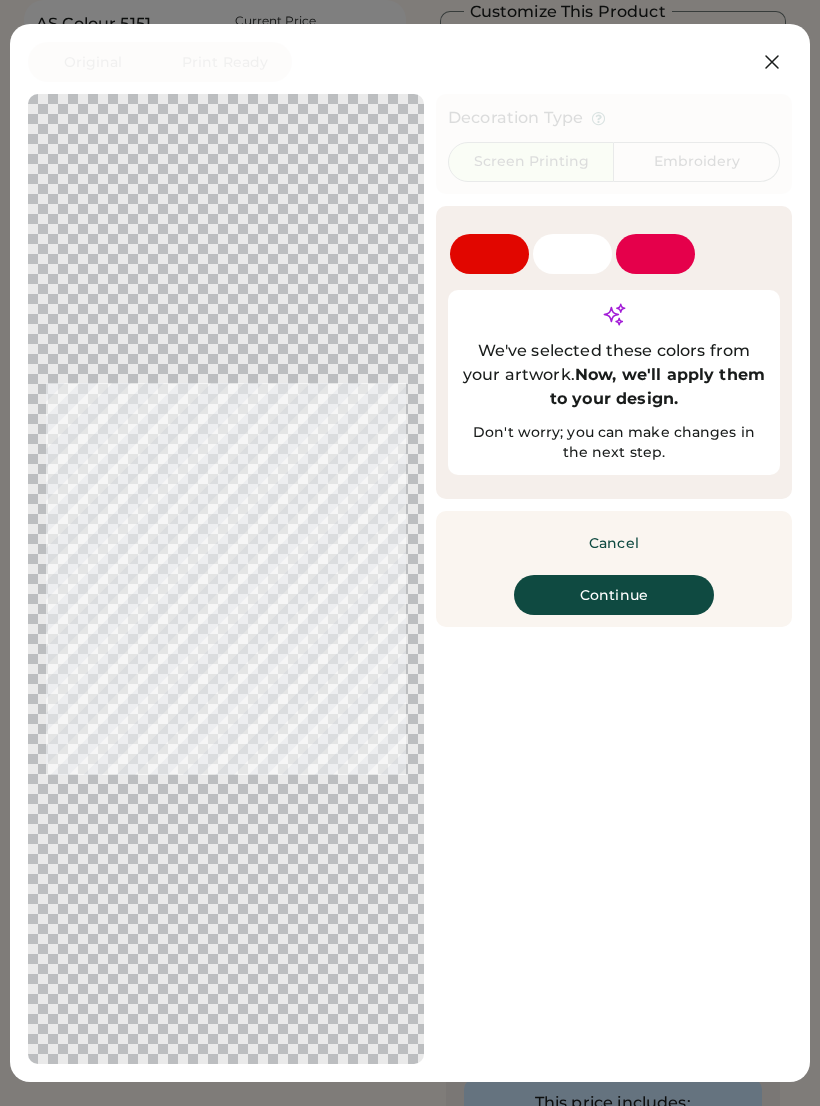 click on "Continue" at bounding box center [614, 595] 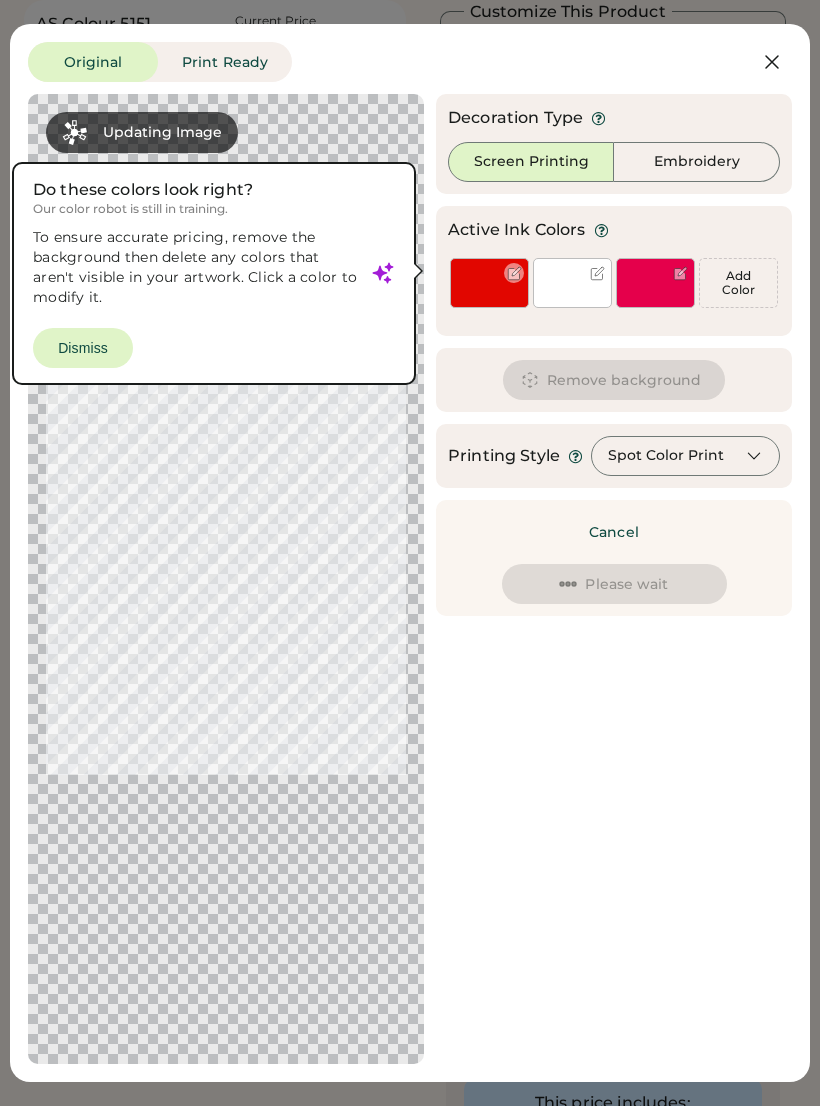 click at bounding box center (489, 298) 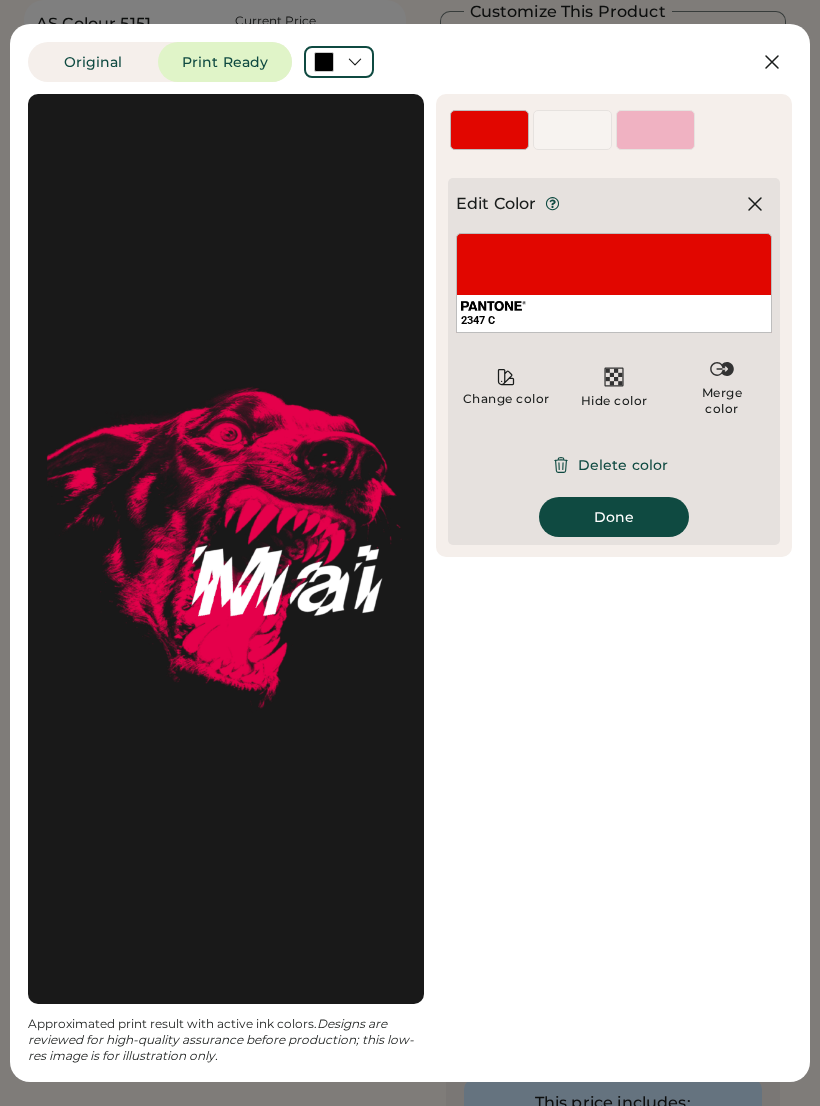 click on "Delete color" at bounding box center (614, 465) 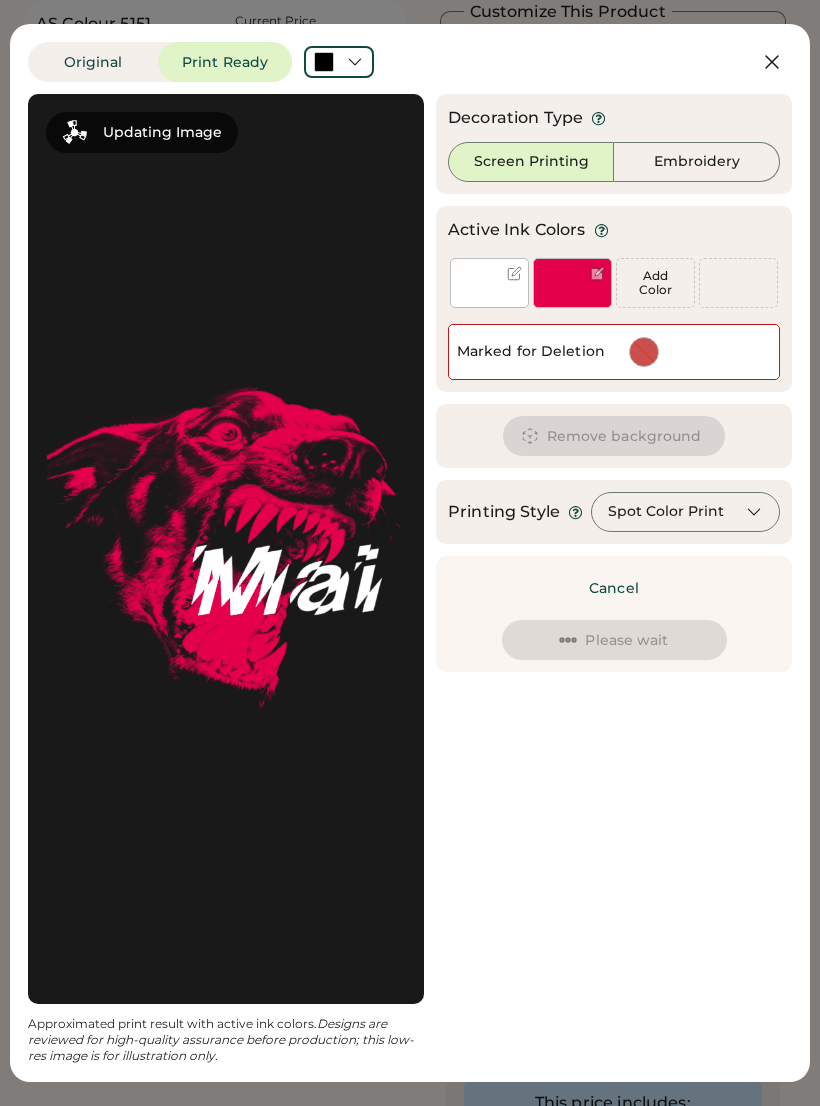 click on "Spot Color Print" at bounding box center [666, 512] 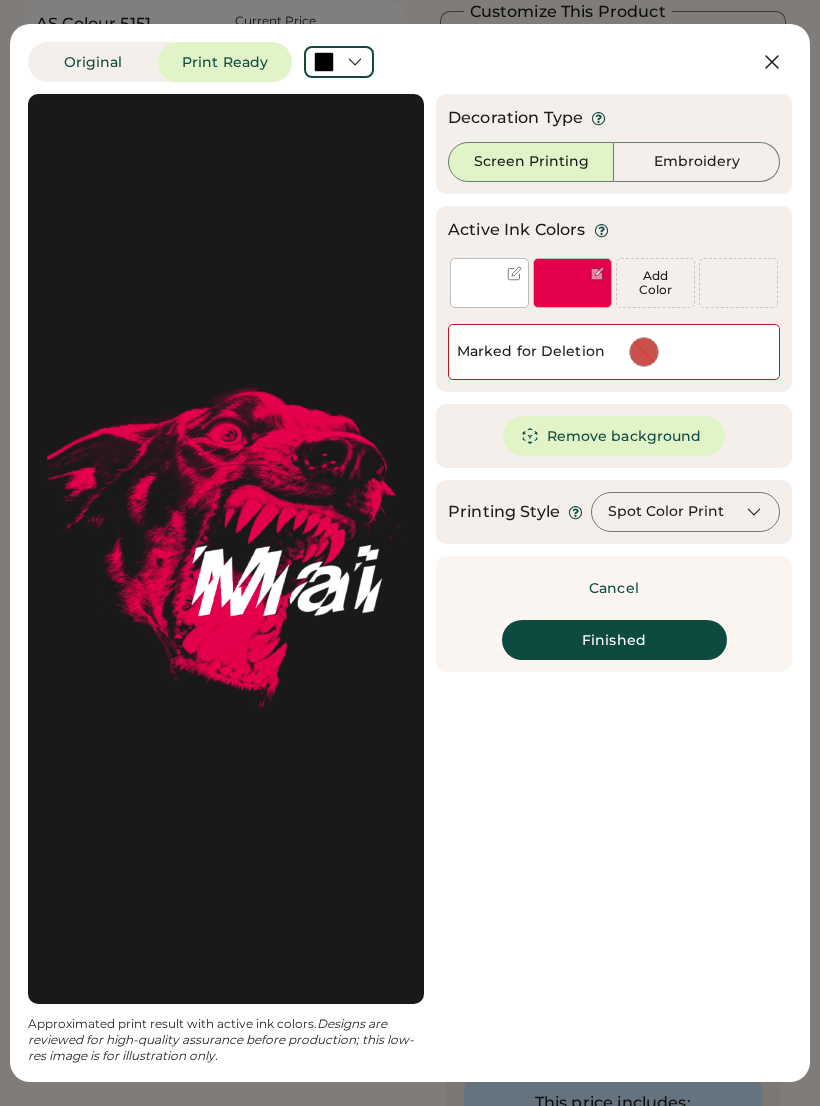 click on "Spot Color Print" at bounding box center (666, 512) 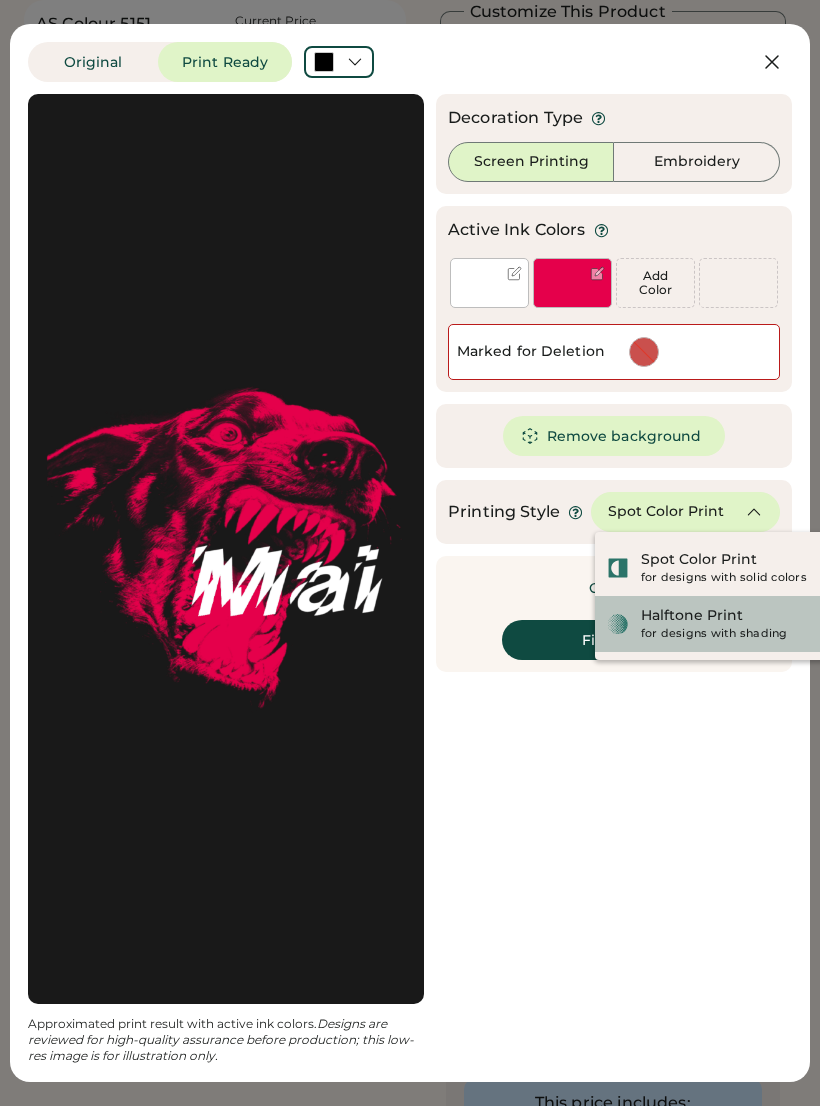 click on "for designs with shading" at bounding box center (737, 634) 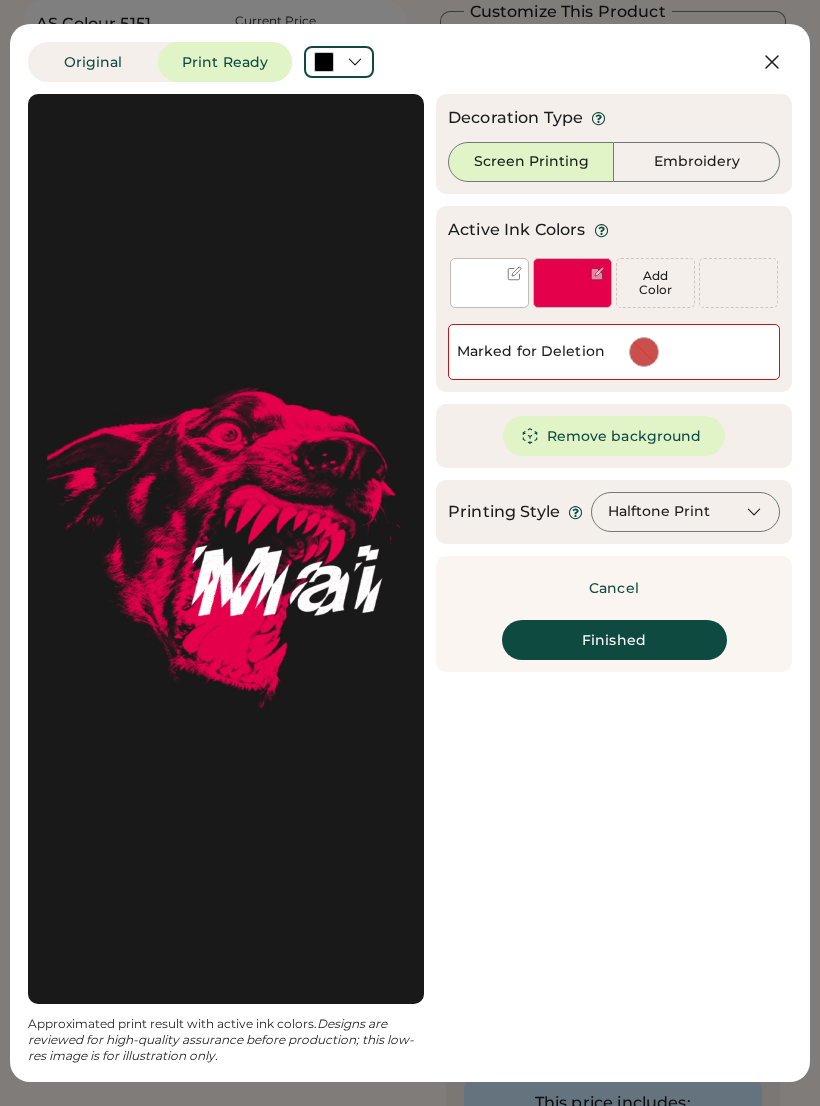 click on "Finished" at bounding box center [614, 640] 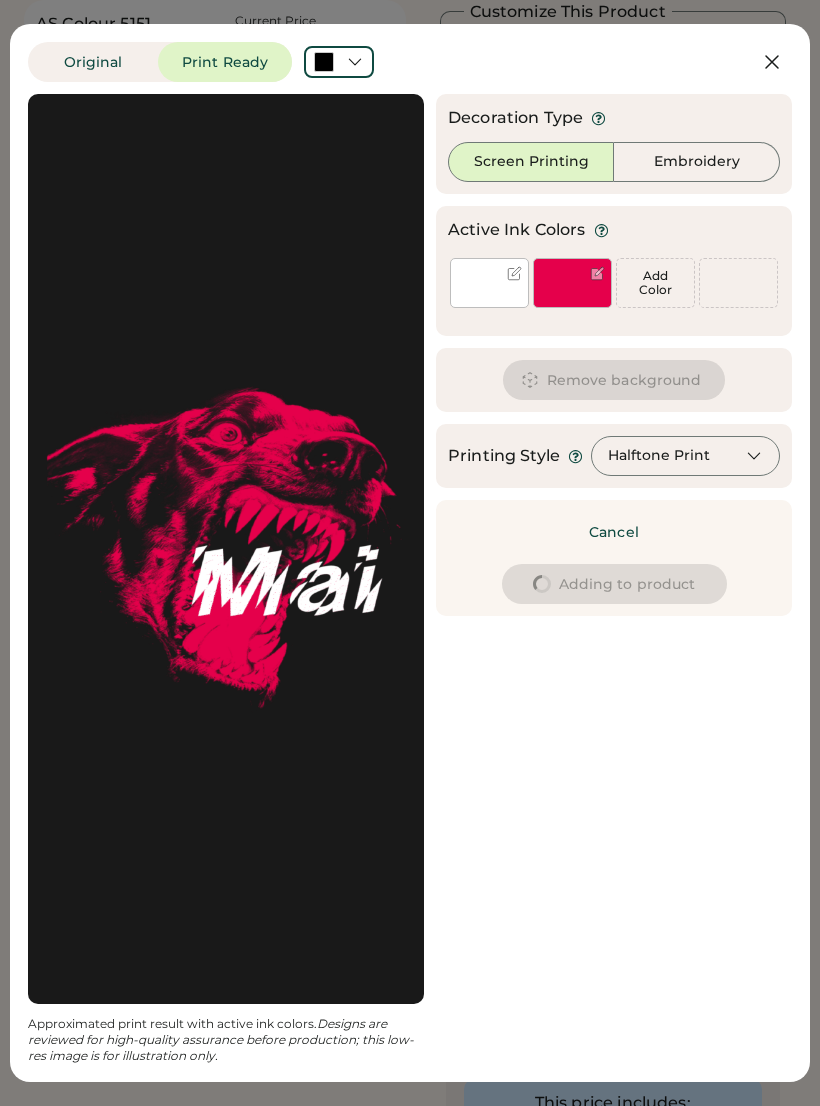 type on "****" 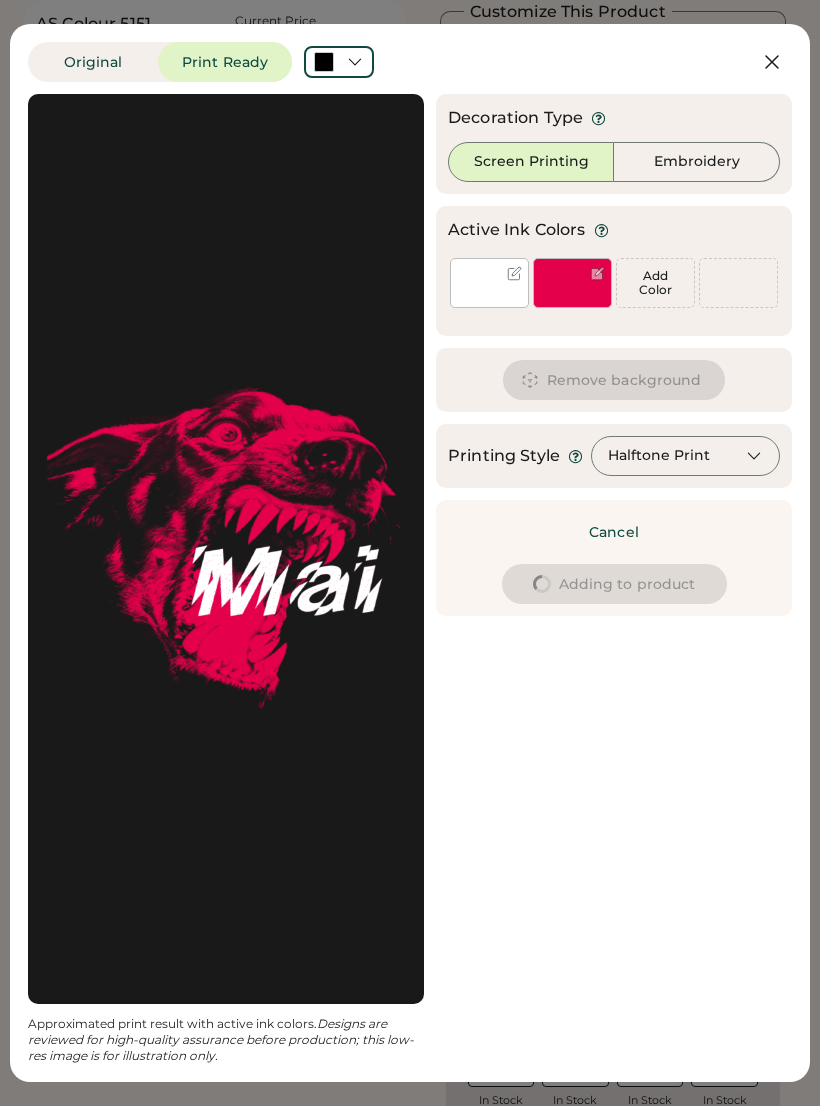 type on "****" 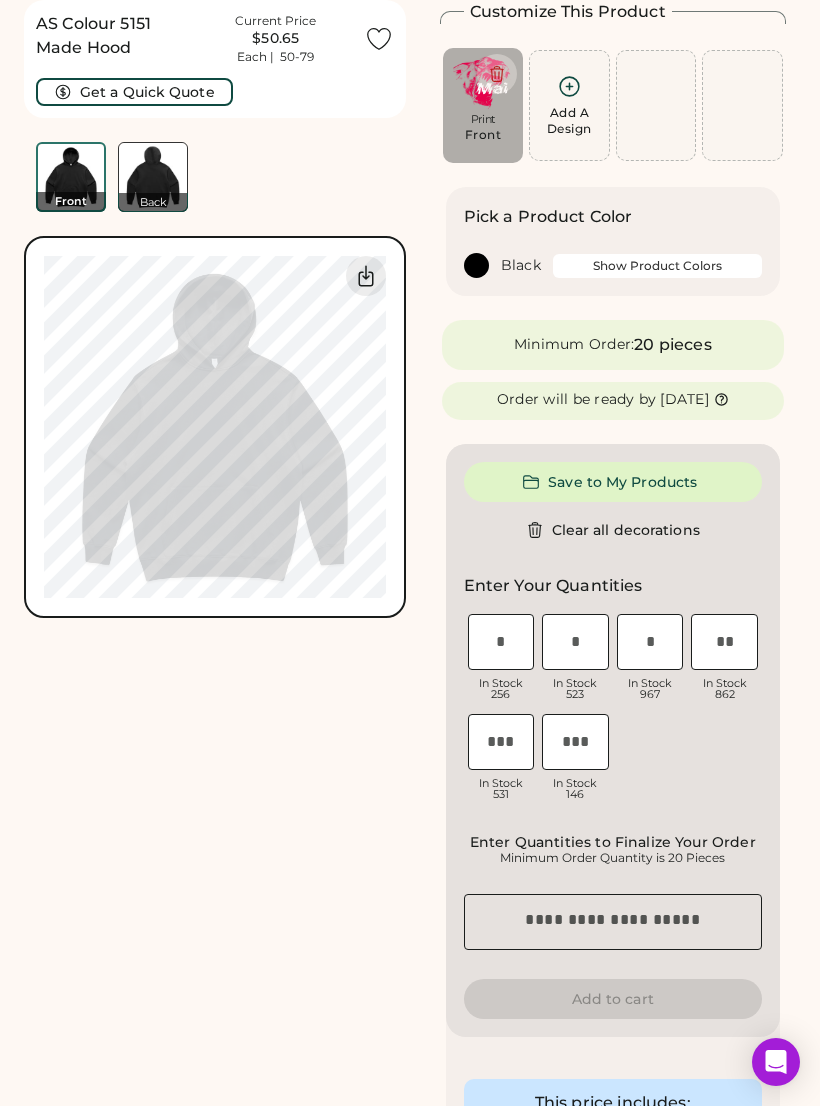 type on "****" 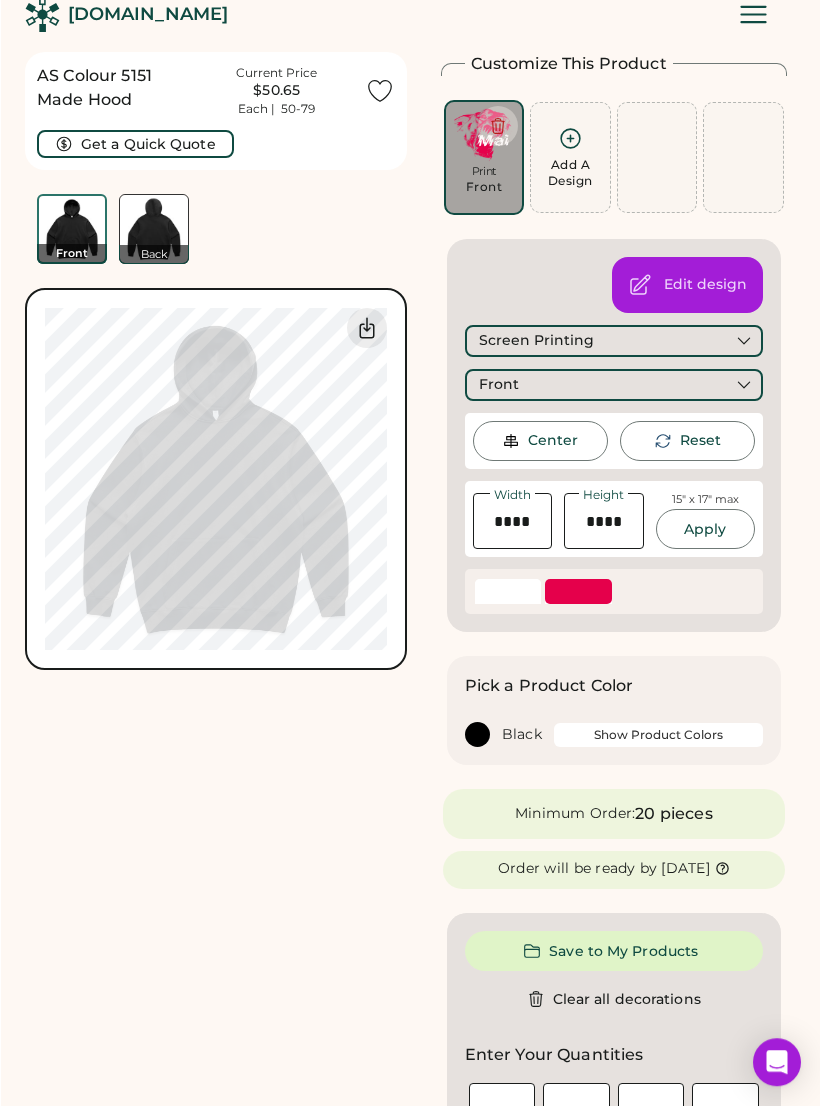 scroll, scrollTop: 0, scrollLeft: 0, axis: both 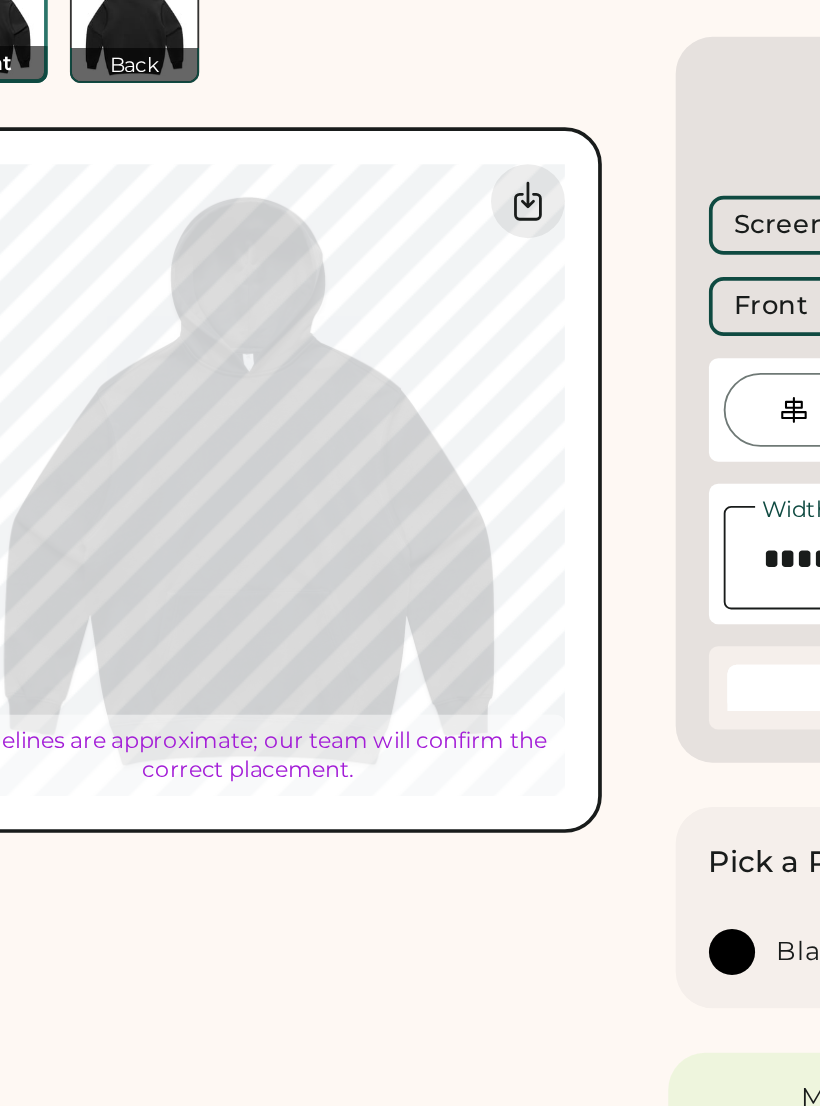 type on "*****" 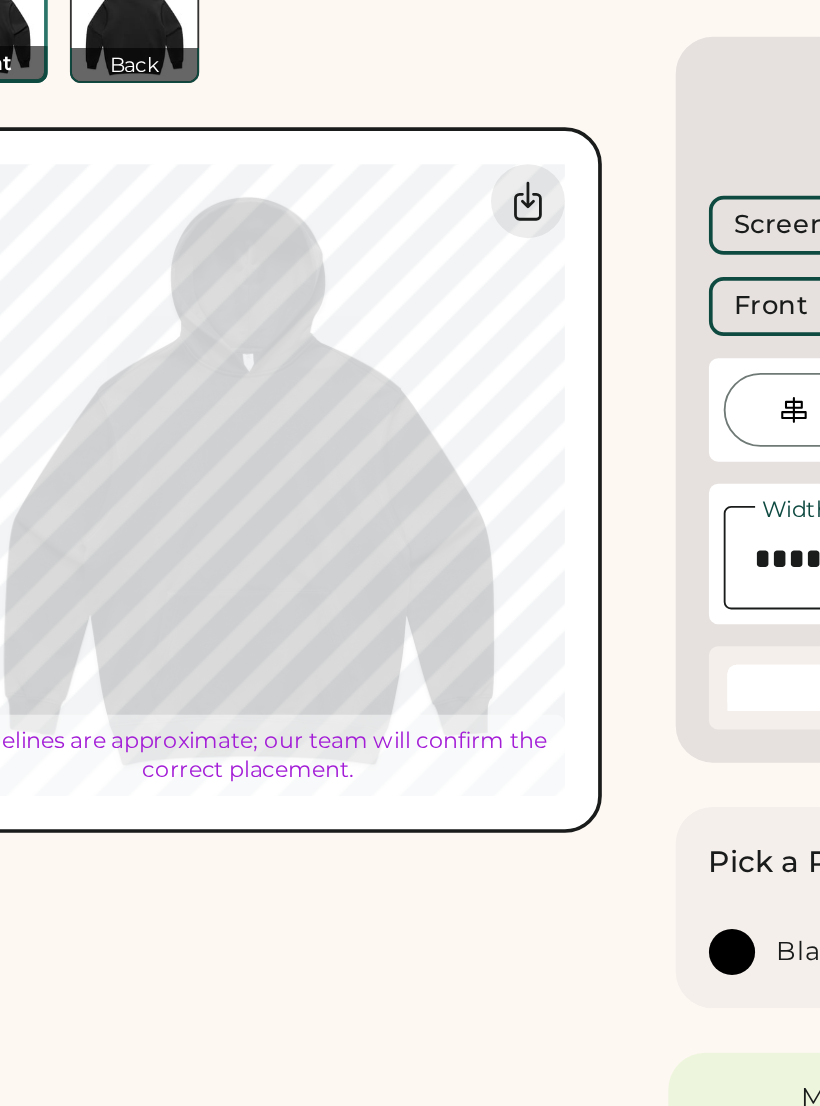 type on "*****" 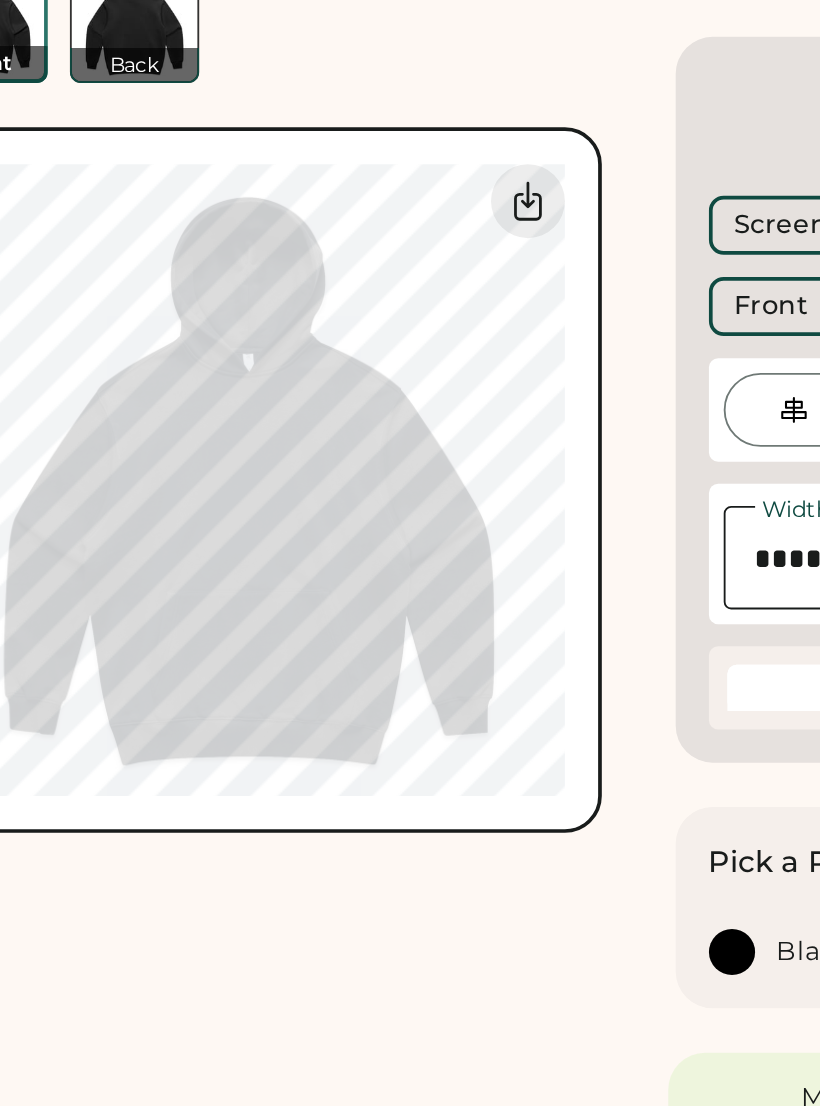click on "AS Colour 5151 Made Hood Current Price $50.65 Each |  50-79       Get a Quick Quote Front Back Switch to back    My uploaded designs Upload new design
SVG, Ai, PDF, EPS, PSD Non-preferred files:
PNG, JPG, TIFF Max File Size: 25MB    Guidelines are approximate; our team will confirm the correct placement. 0% 0%" at bounding box center (215, 1061) 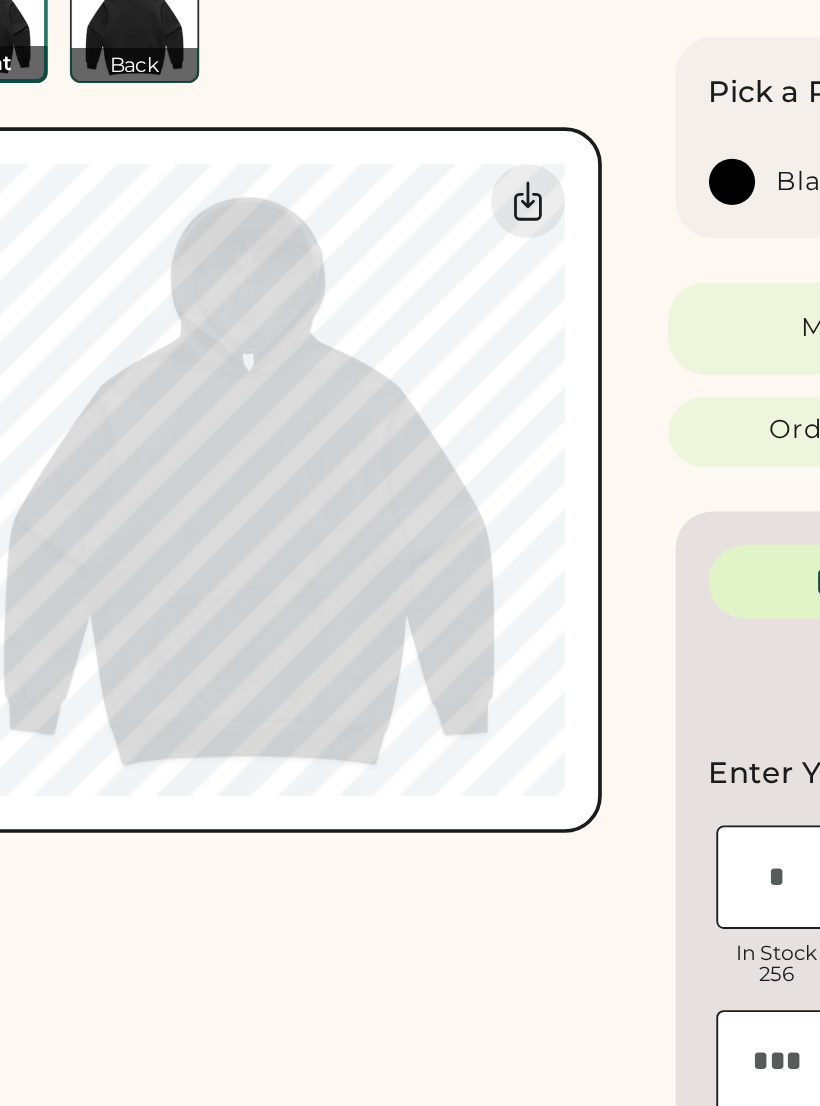 click 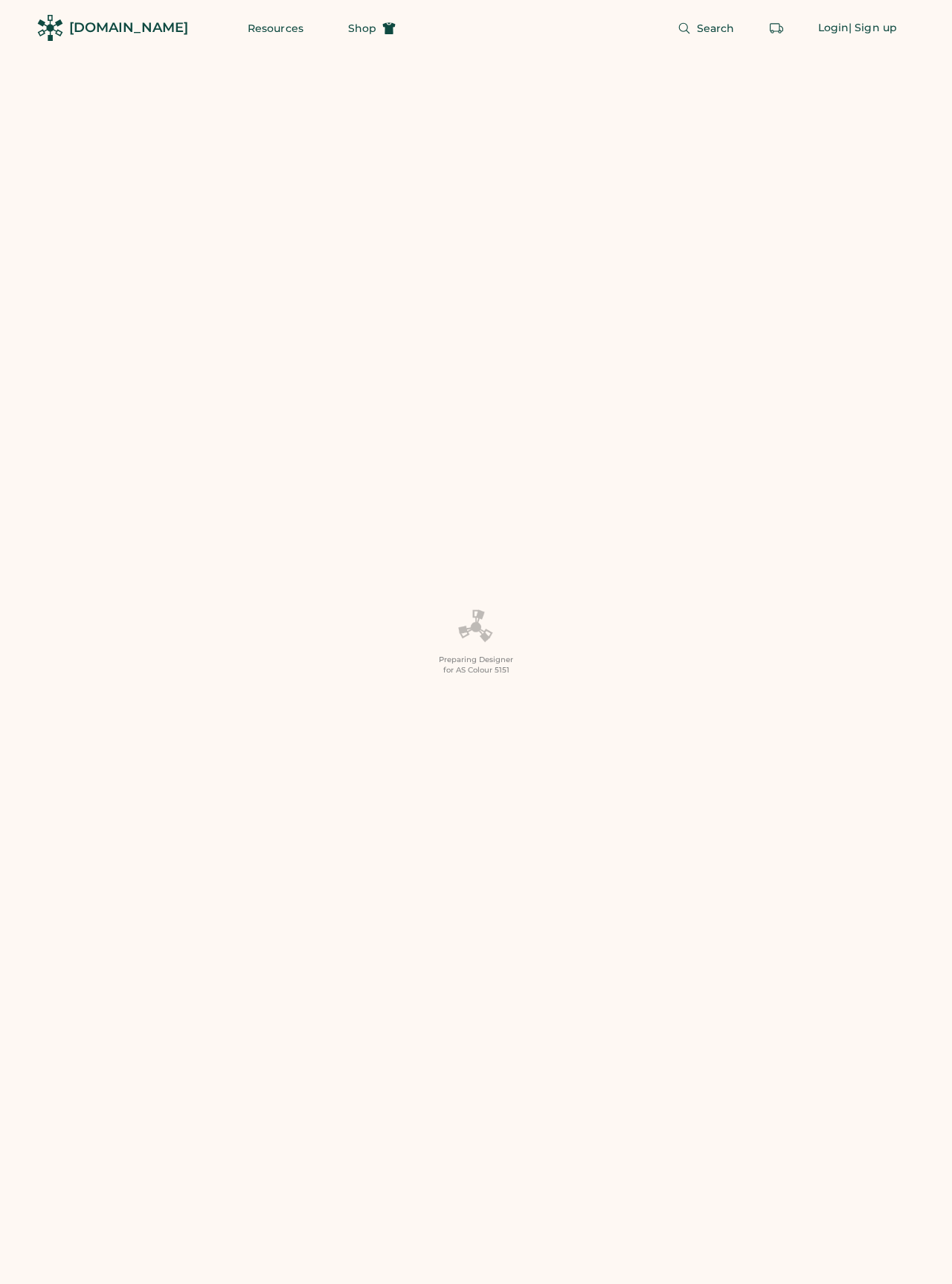 scroll, scrollTop: 72, scrollLeft: 185, axis: both 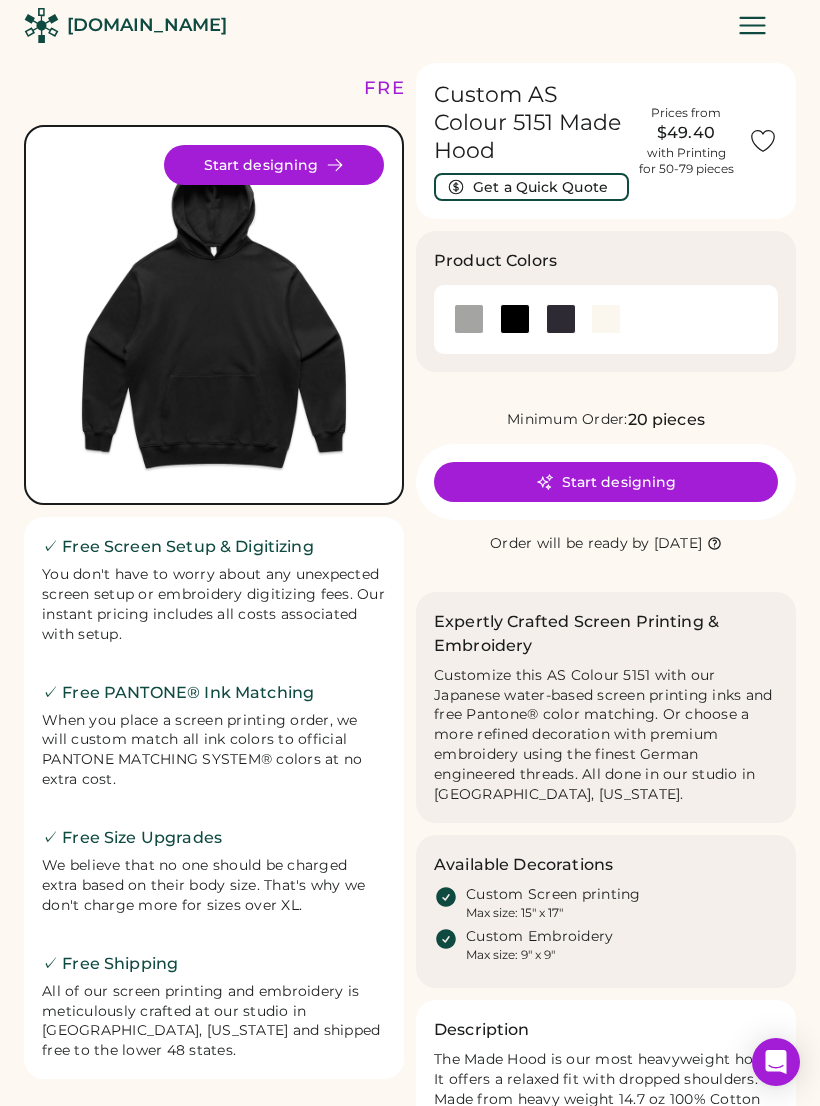 click on "Start designing" at bounding box center [606, 482] 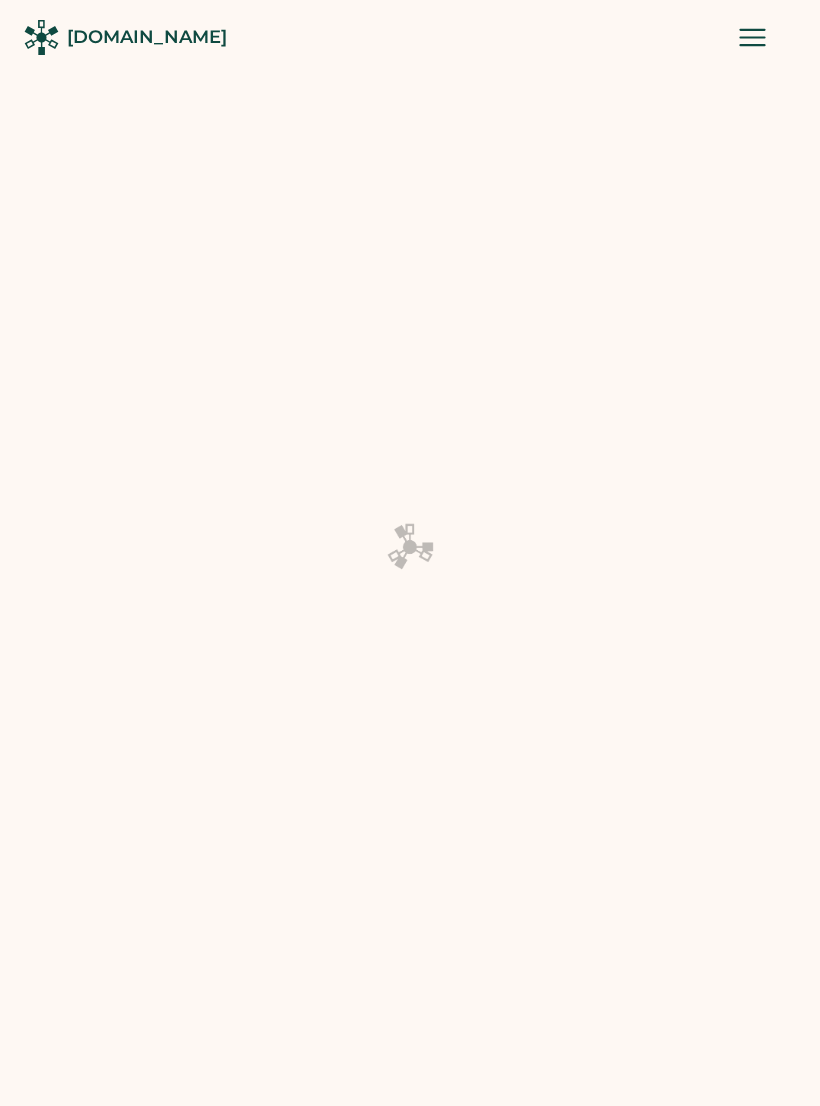 scroll, scrollTop: 0, scrollLeft: 0, axis: both 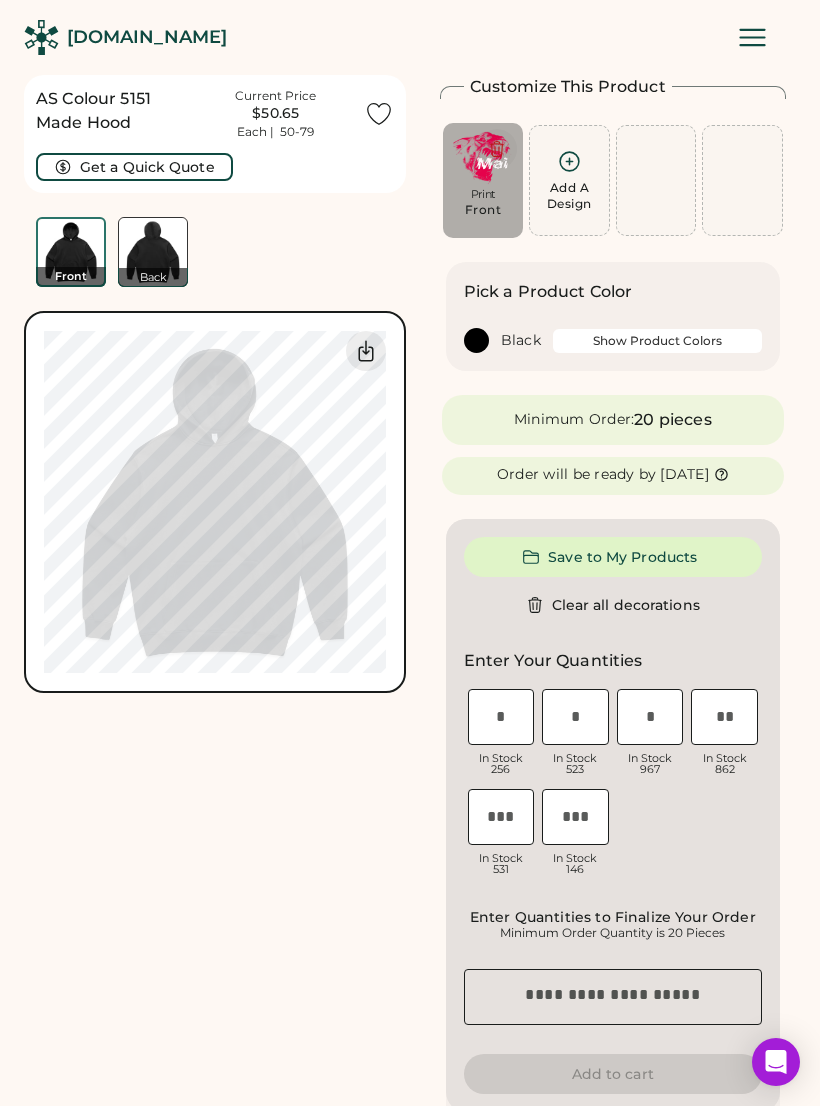 click at bounding box center (497, 149) 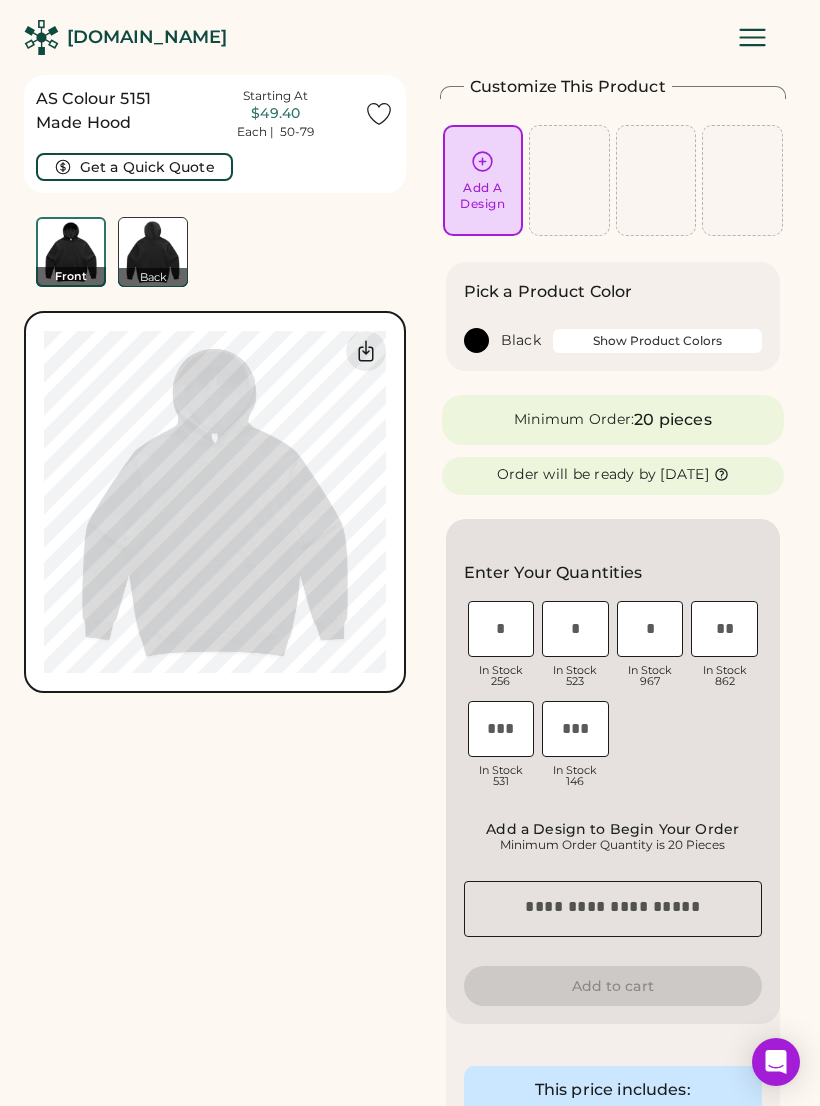 click 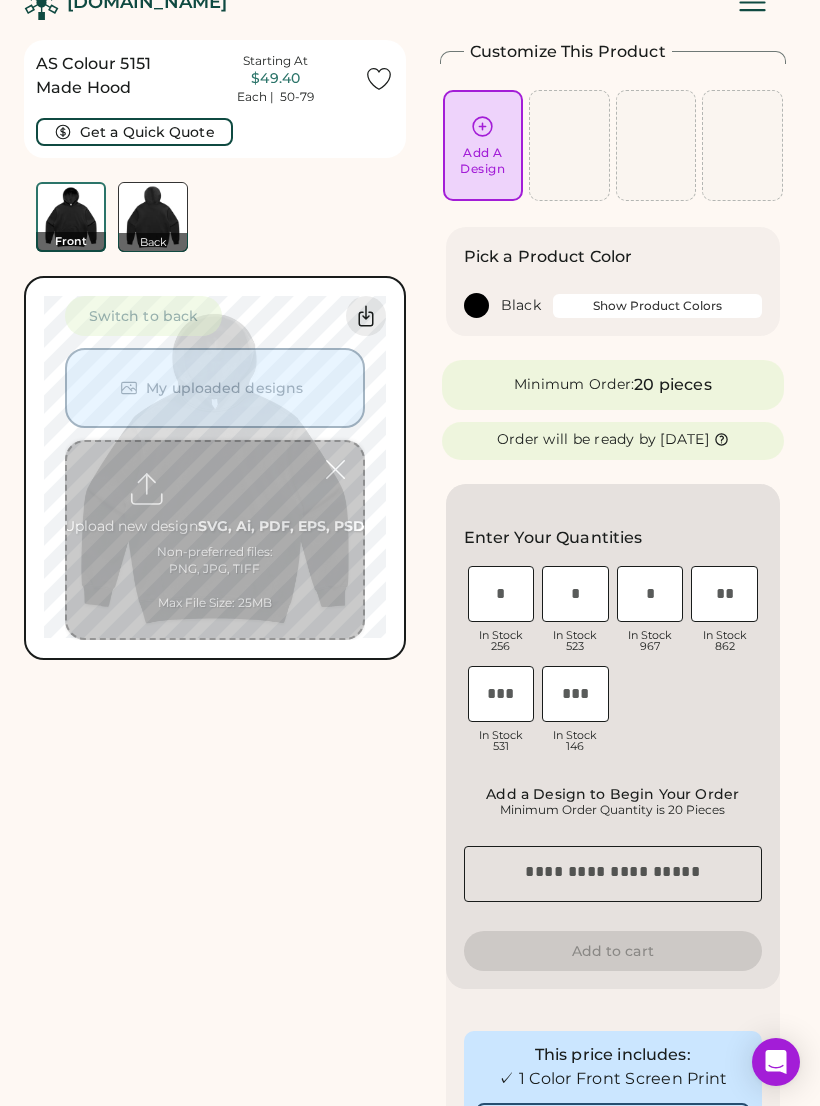 scroll, scrollTop: 75, scrollLeft: 0, axis: vertical 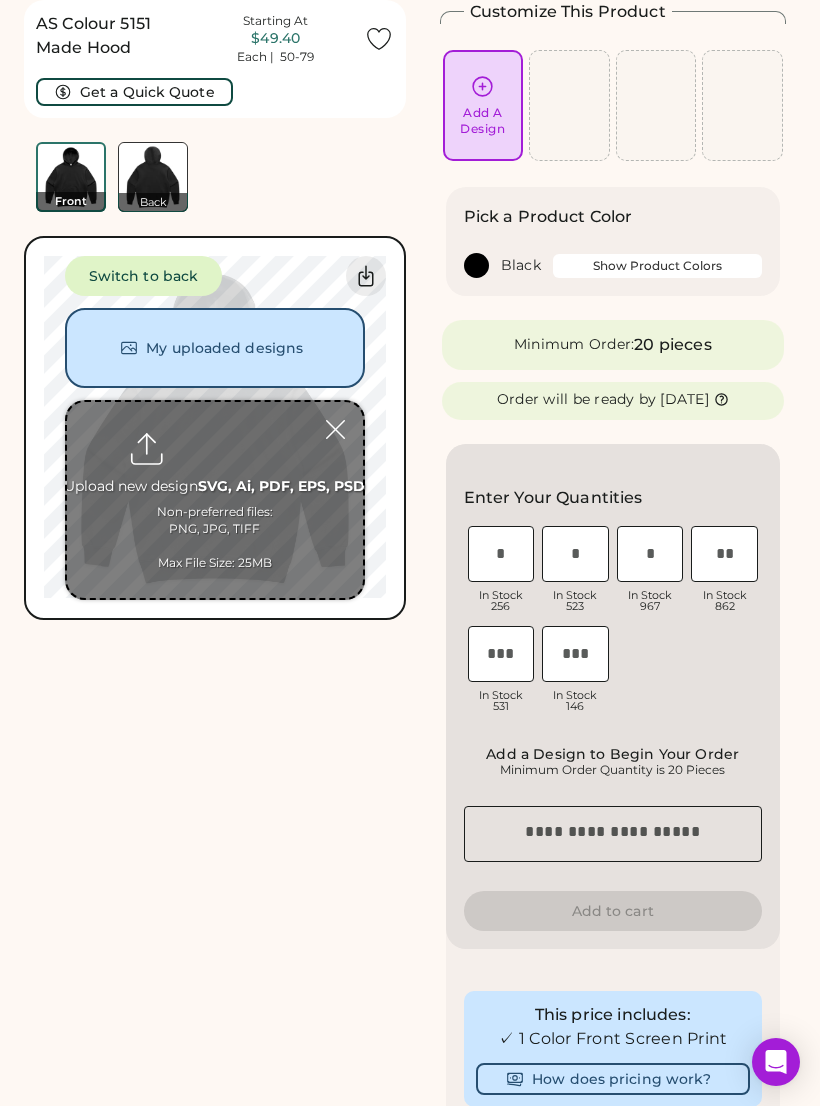 click at bounding box center (215, 500) 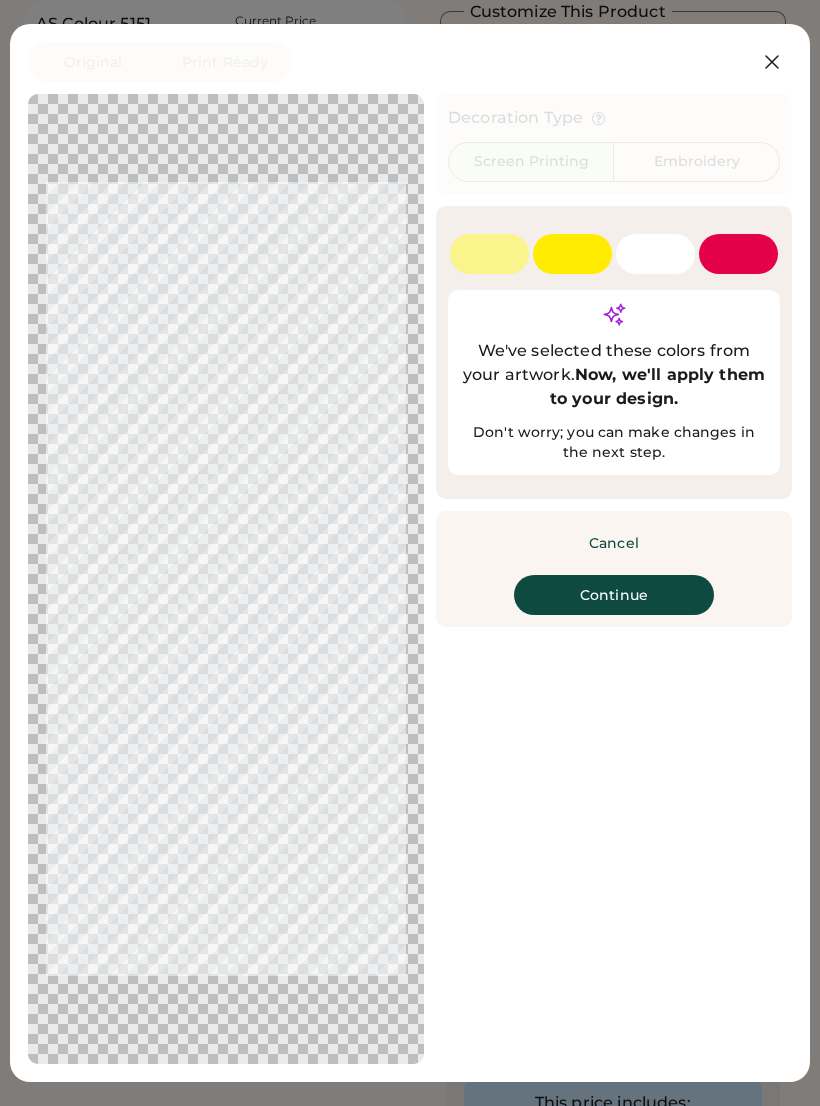 click on "Continue" at bounding box center [614, 595] 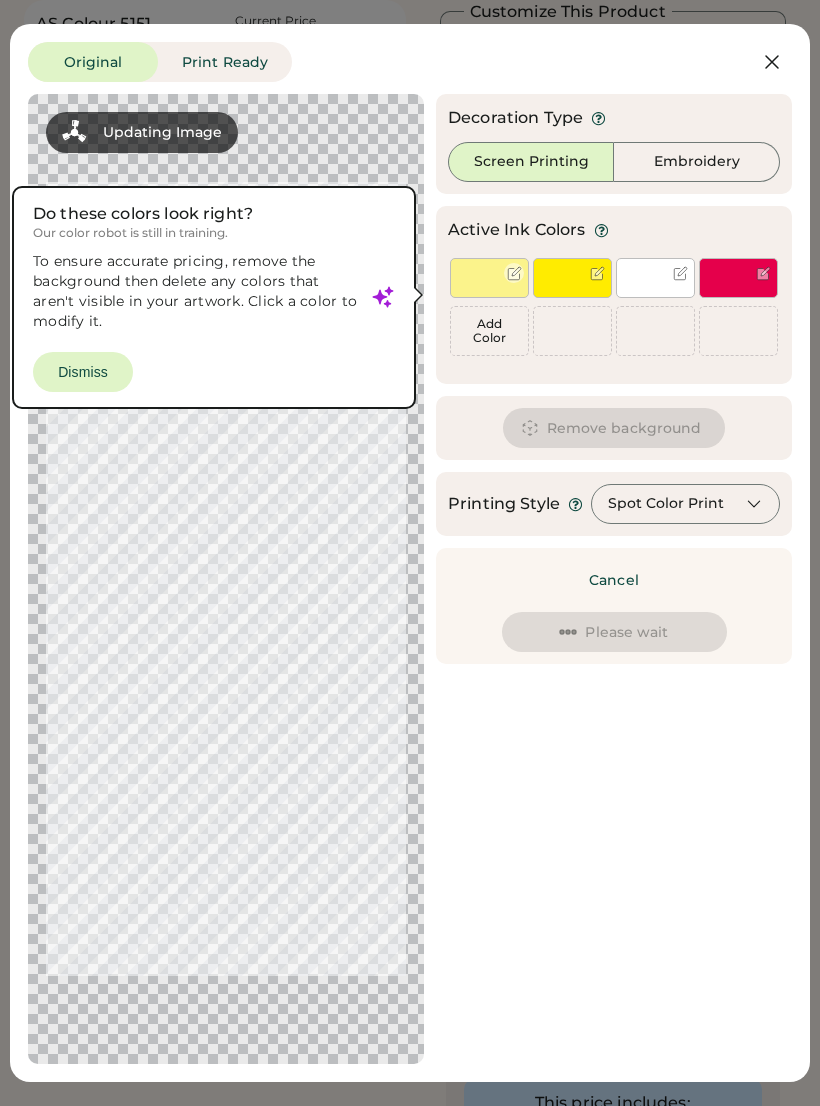 click at bounding box center (489, 288) 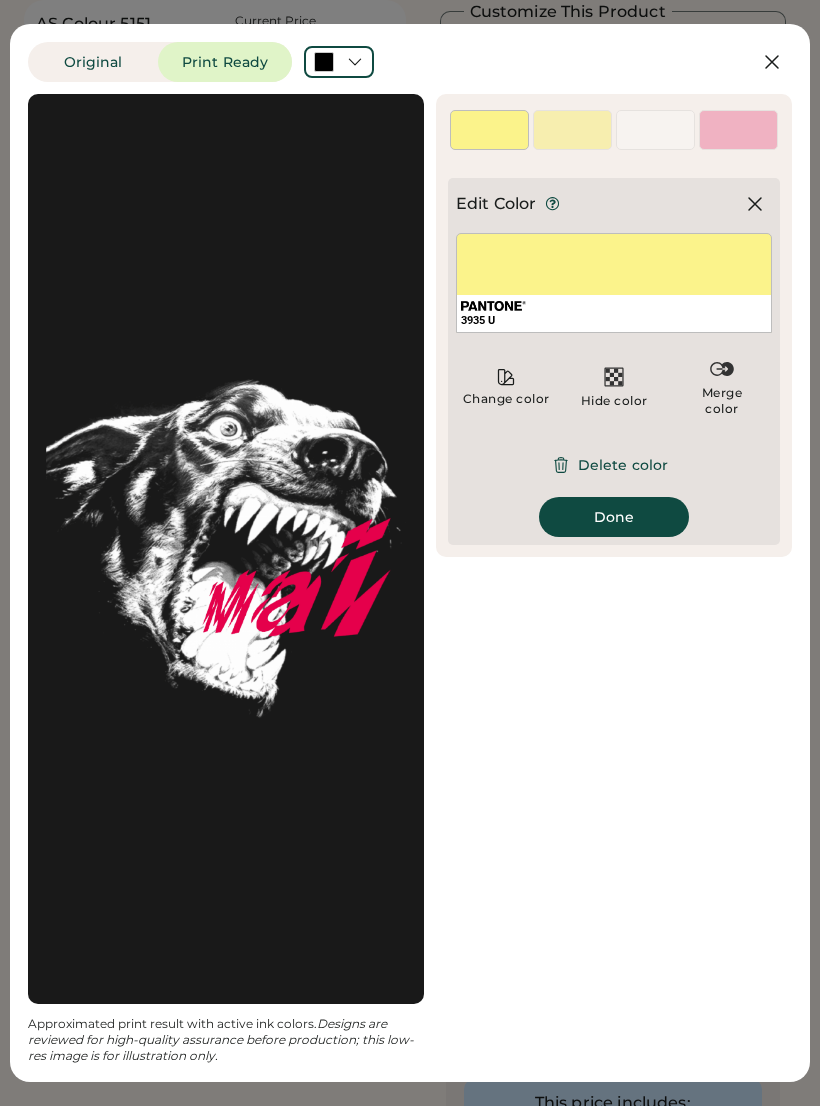 click on "Delete color" at bounding box center (614, 465) 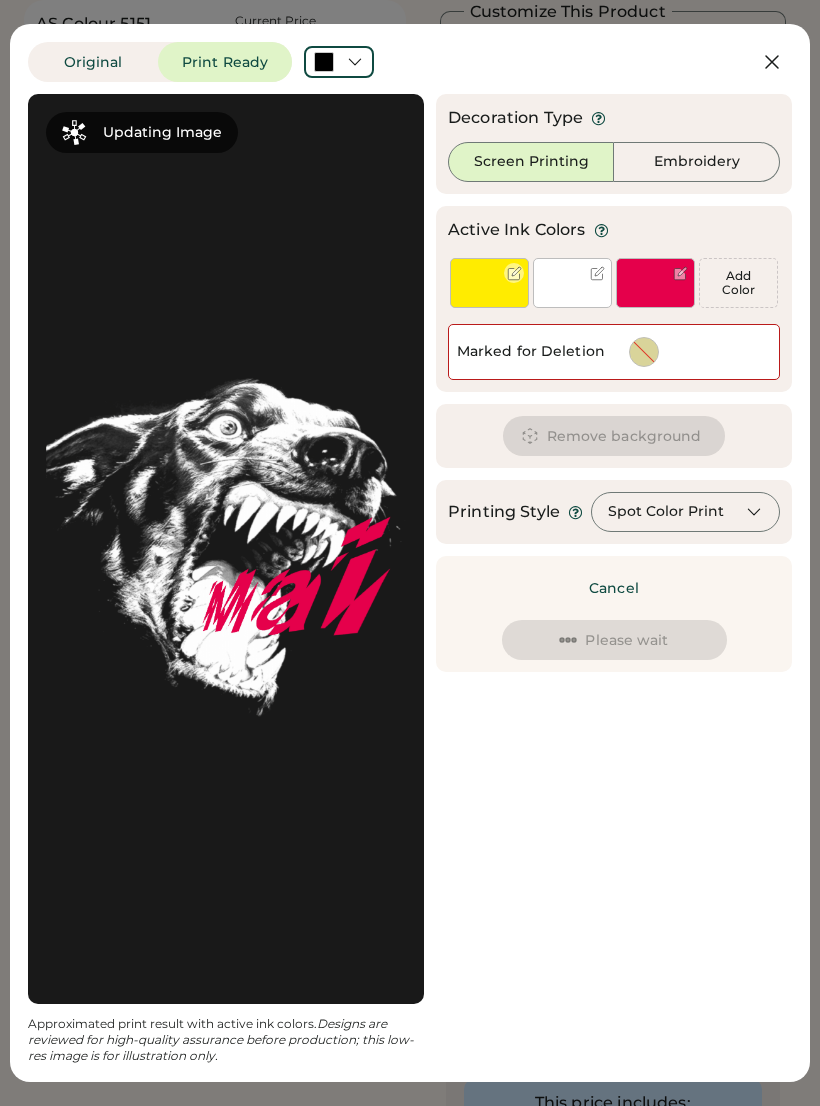 click at bounding box center (489, 298) 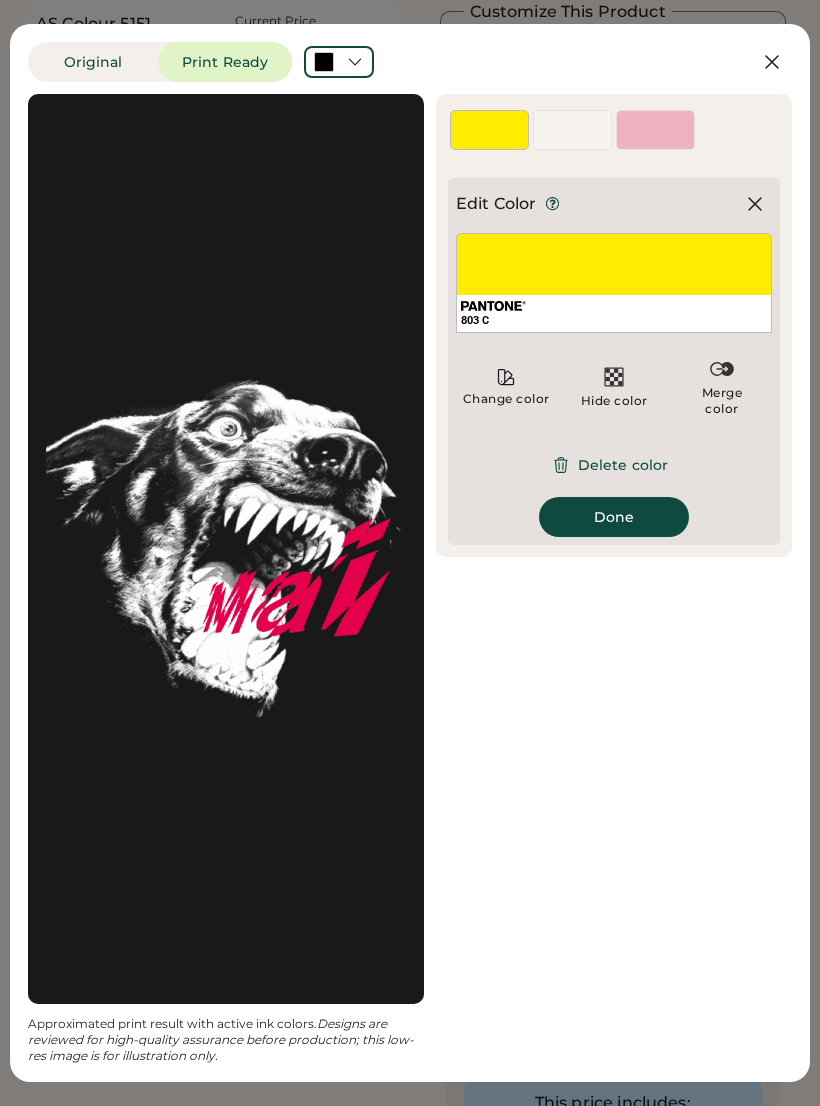 click on "Delete color" at bounding box center (614, 465) 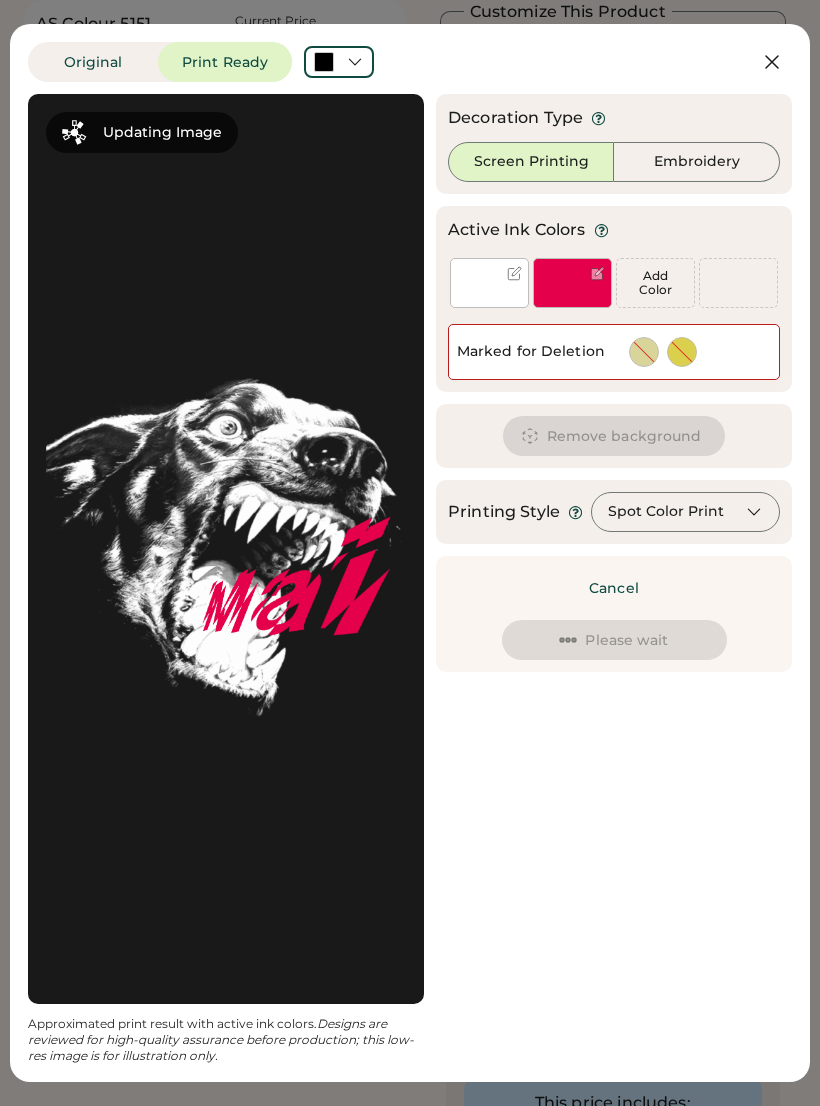 click on "Spot Color Print" at bounding box center (666, 512) 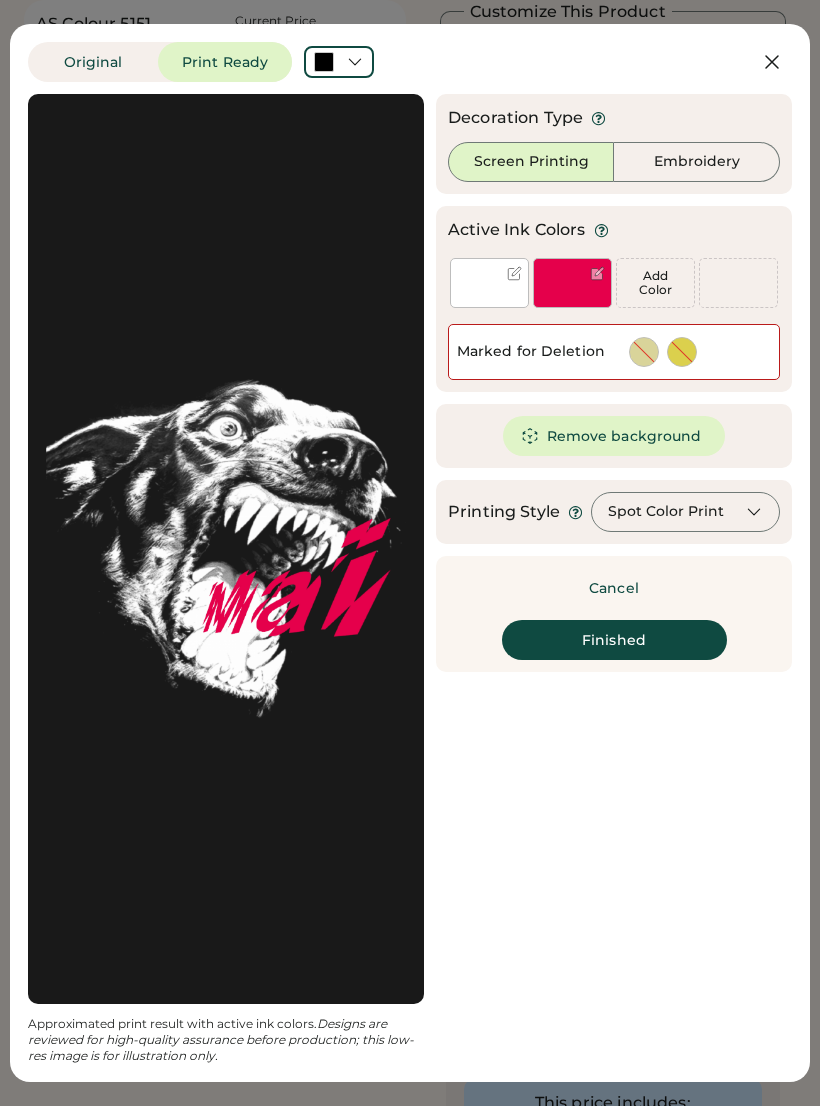 click on "Spot Color Print" at bounding box center [685, 512] 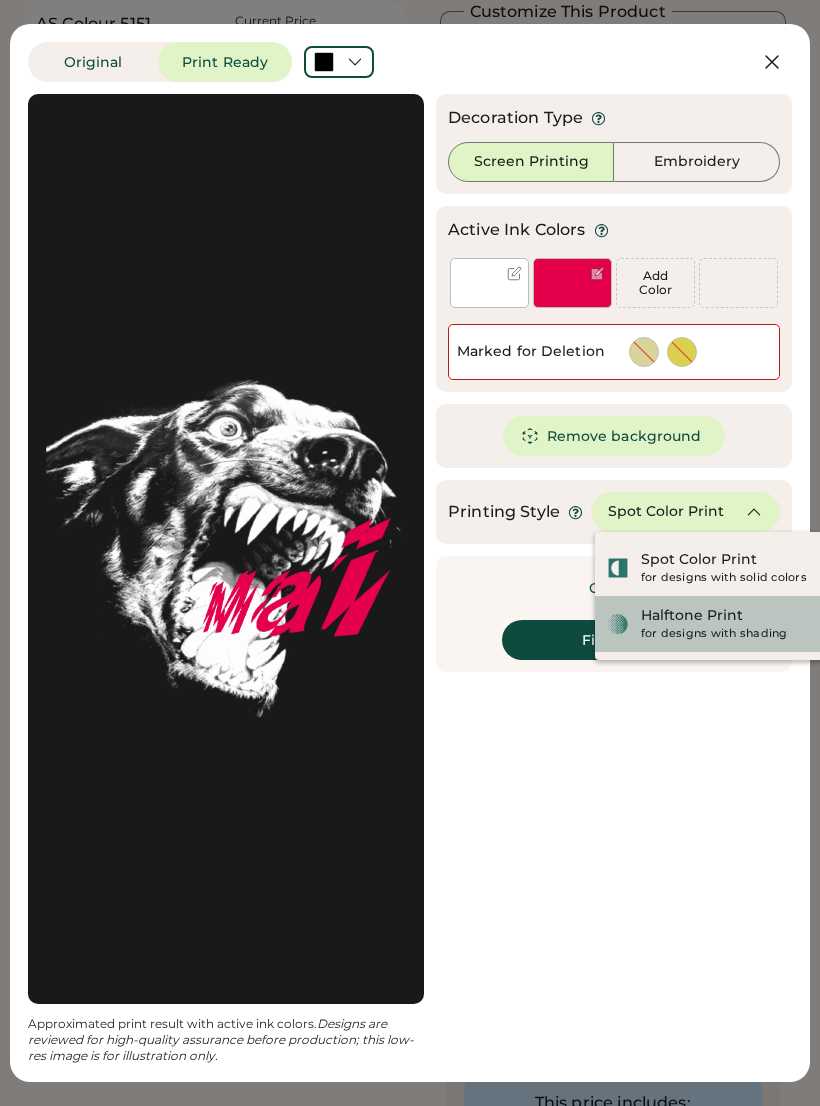 click on "for designs with shading" at bounding box center (737, 634) 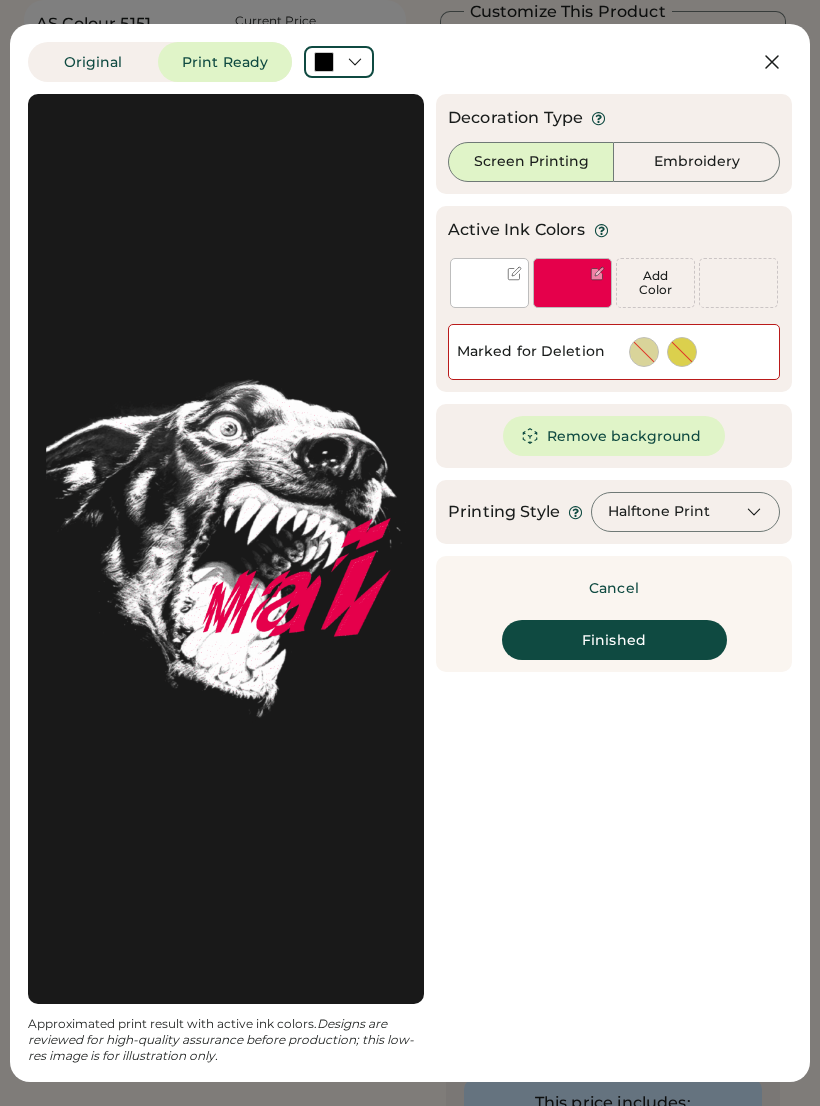 click on "Finished" at bounding box center (614, 640) 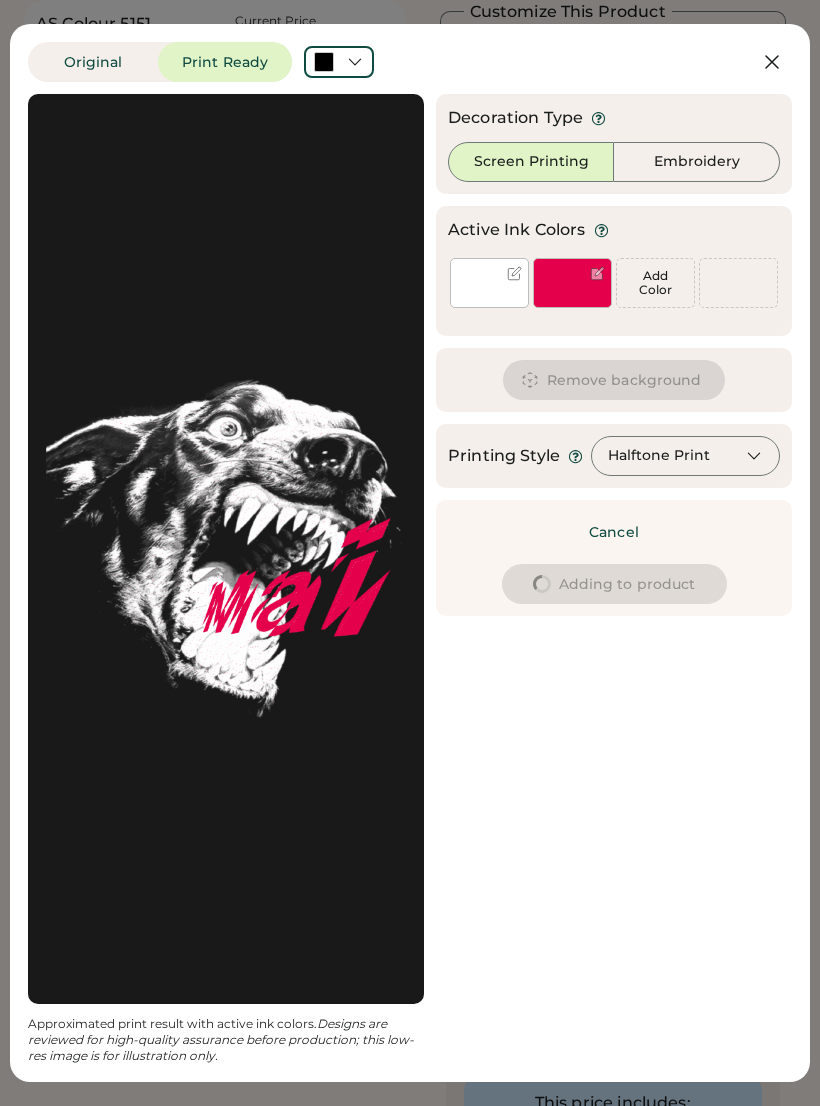 type on "****" 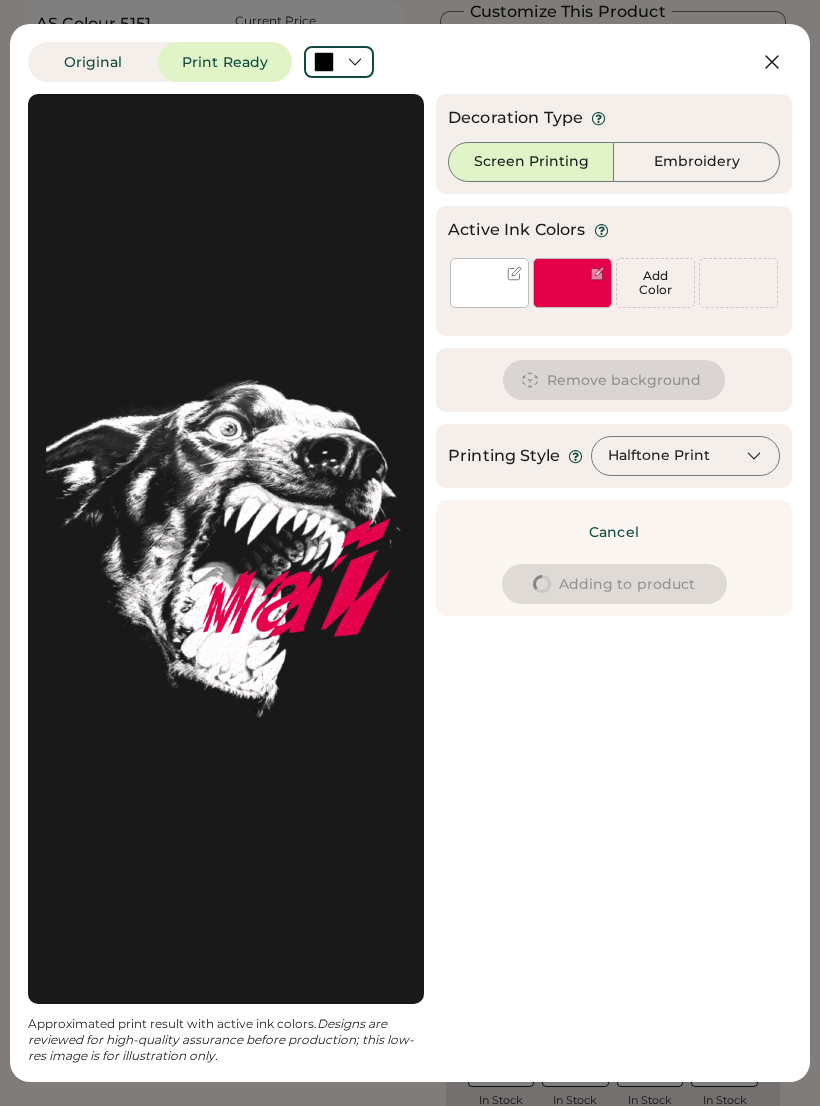 type on "****" 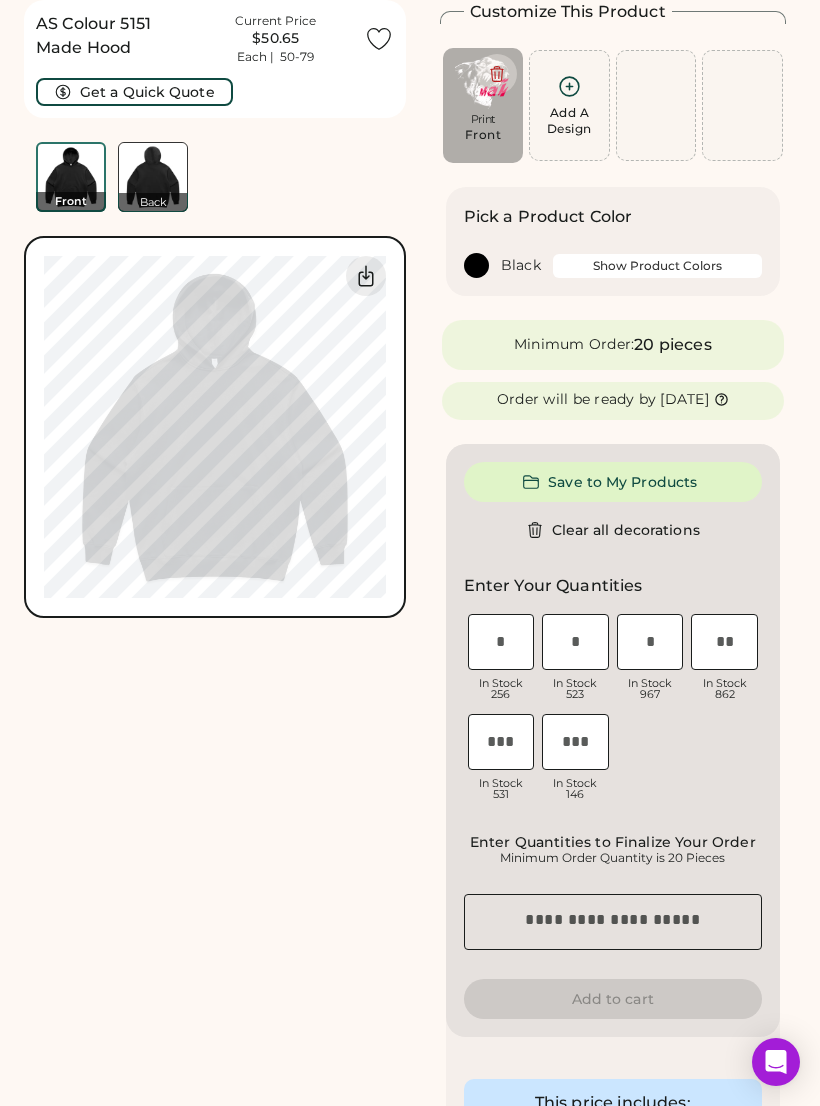 type on "****" 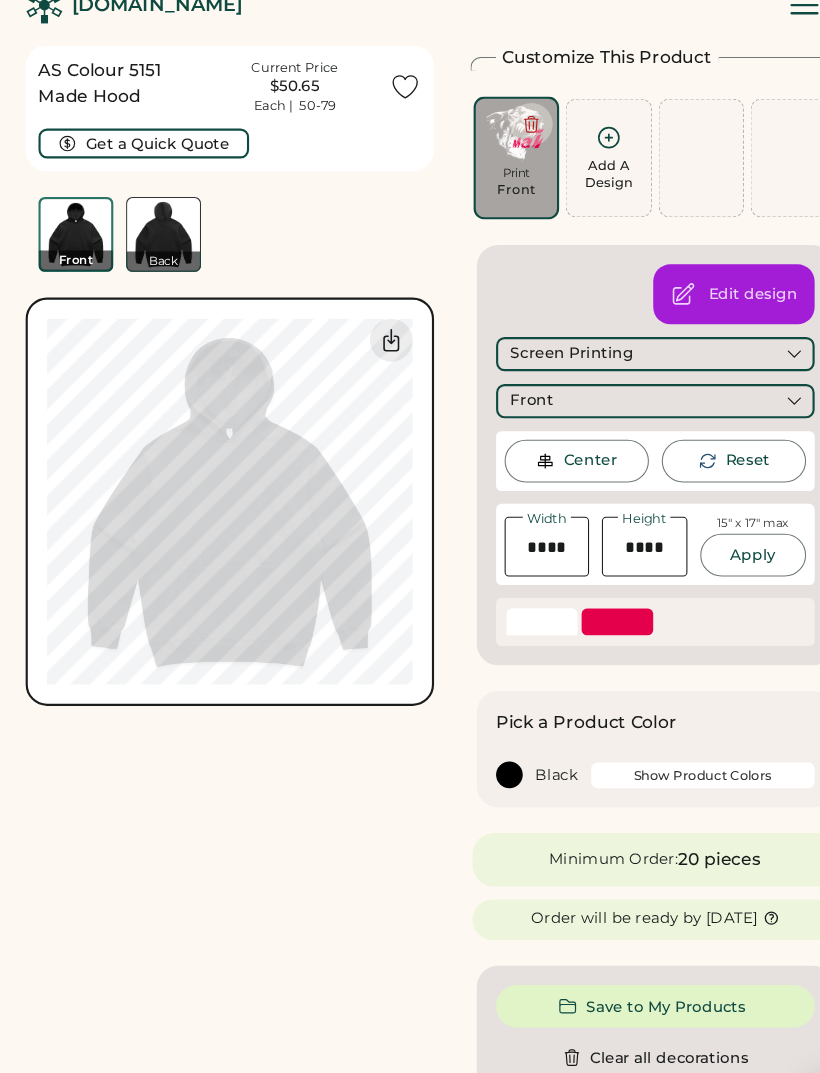scroll, scrollTop: 0, scrollLeft: 0, axis: both 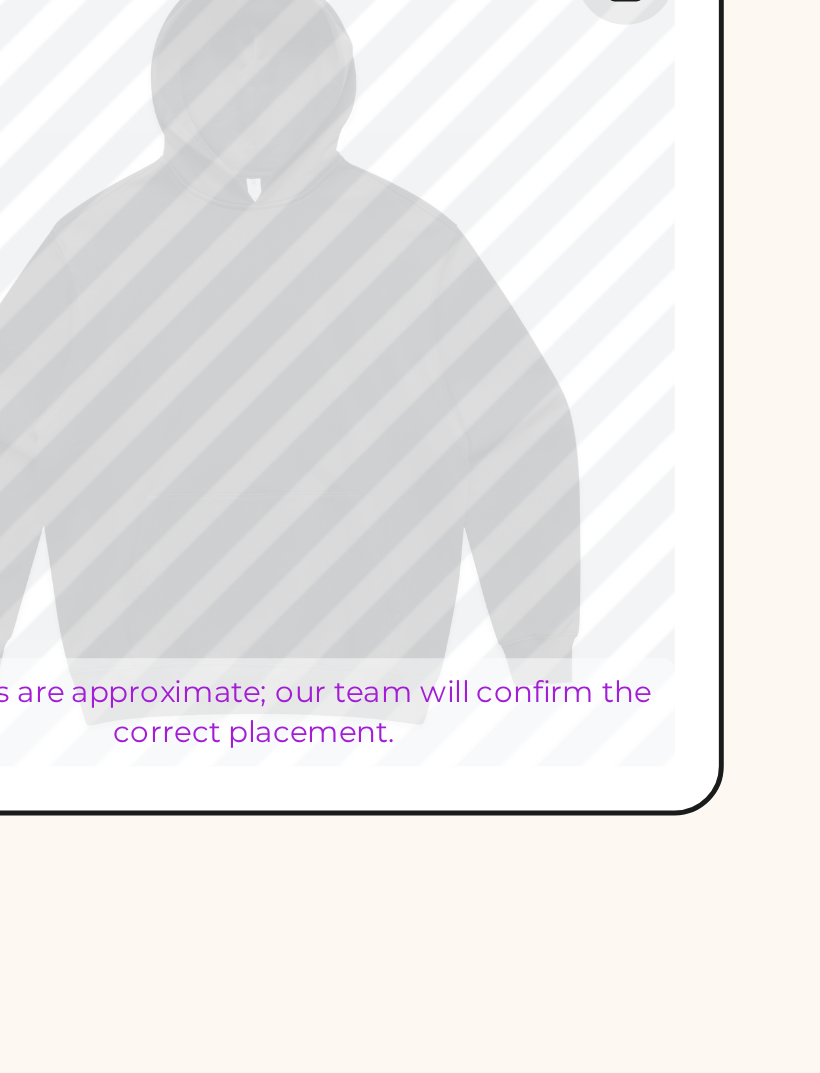type on "*****" 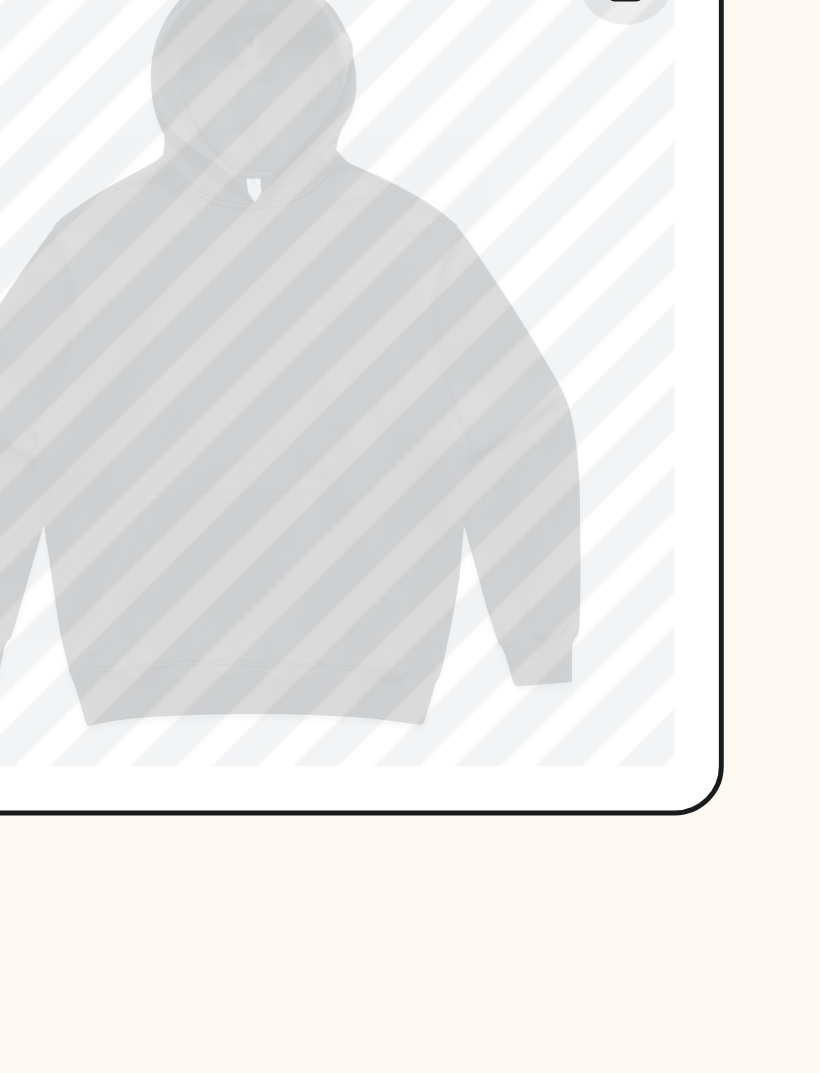 click on "AS Colour 5151 Made Hood Current Price $50.65 Each |  50-79       Get a Quick Quote Front Back Switch to back    My uploaded designs Upload new design
SVG, Ai, PDF, EPS, PSD Non-preferred files:
PNG, JPG, TIFF Max File Size: 25MB    Guidelines are approximate; our team will confirm the correct placement. 0% 0%" at bounding box center [215, 1061] 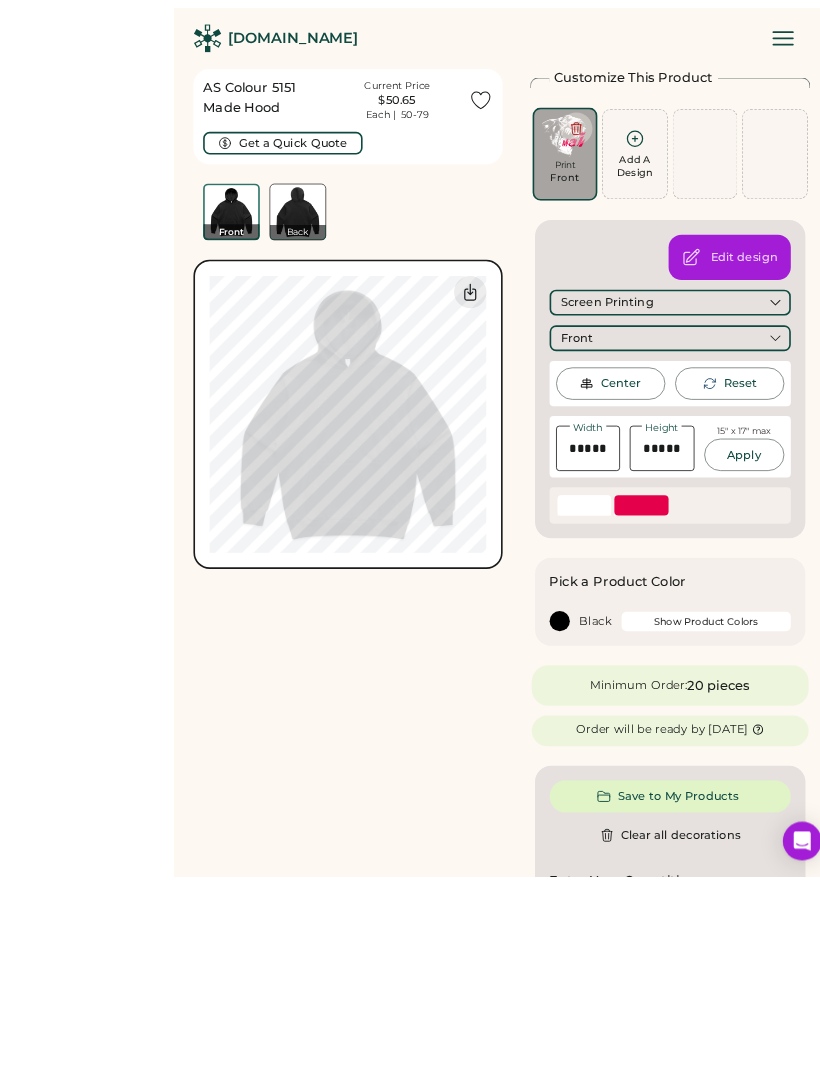 scroll, scrollTop: 24, scrollLeft: 0, axis: vertical 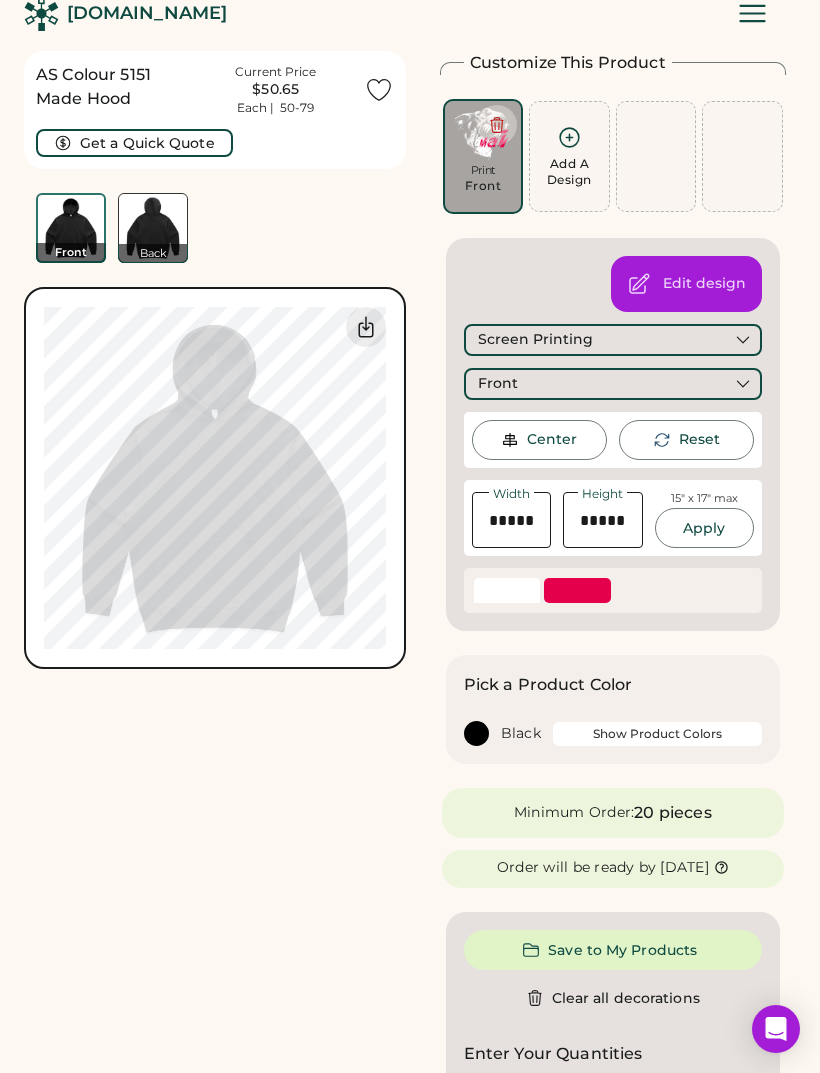 type on "****" 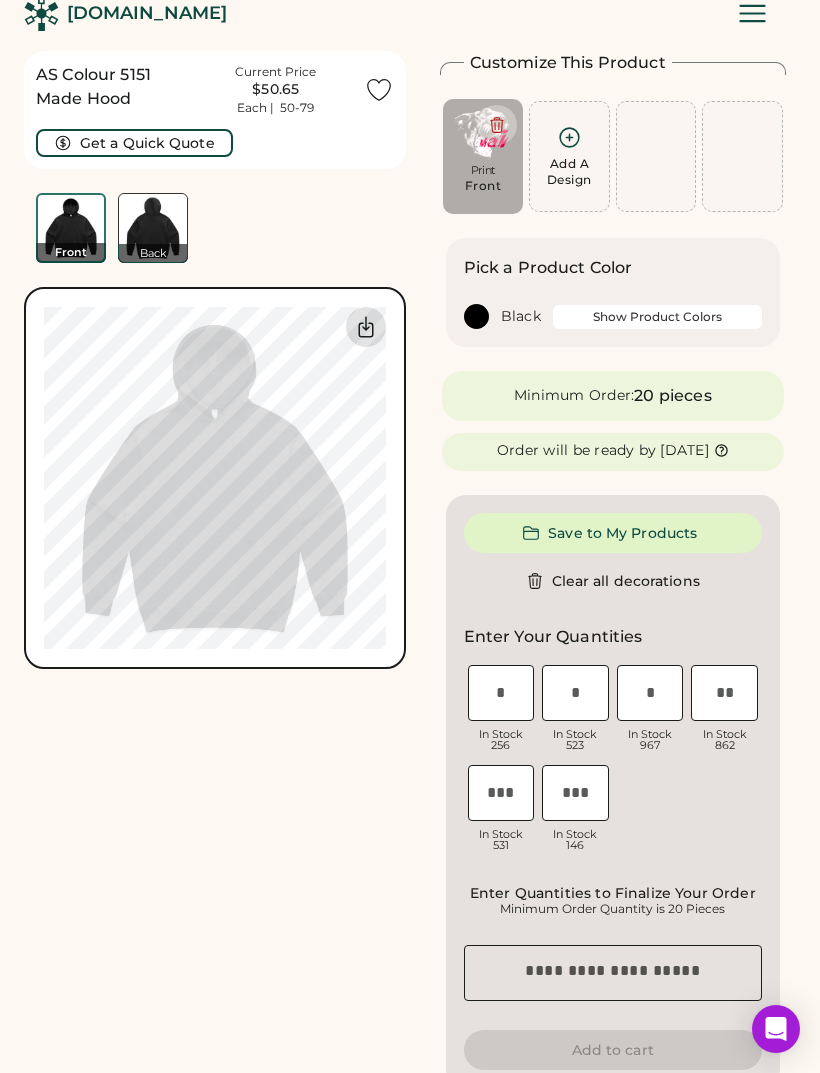click 